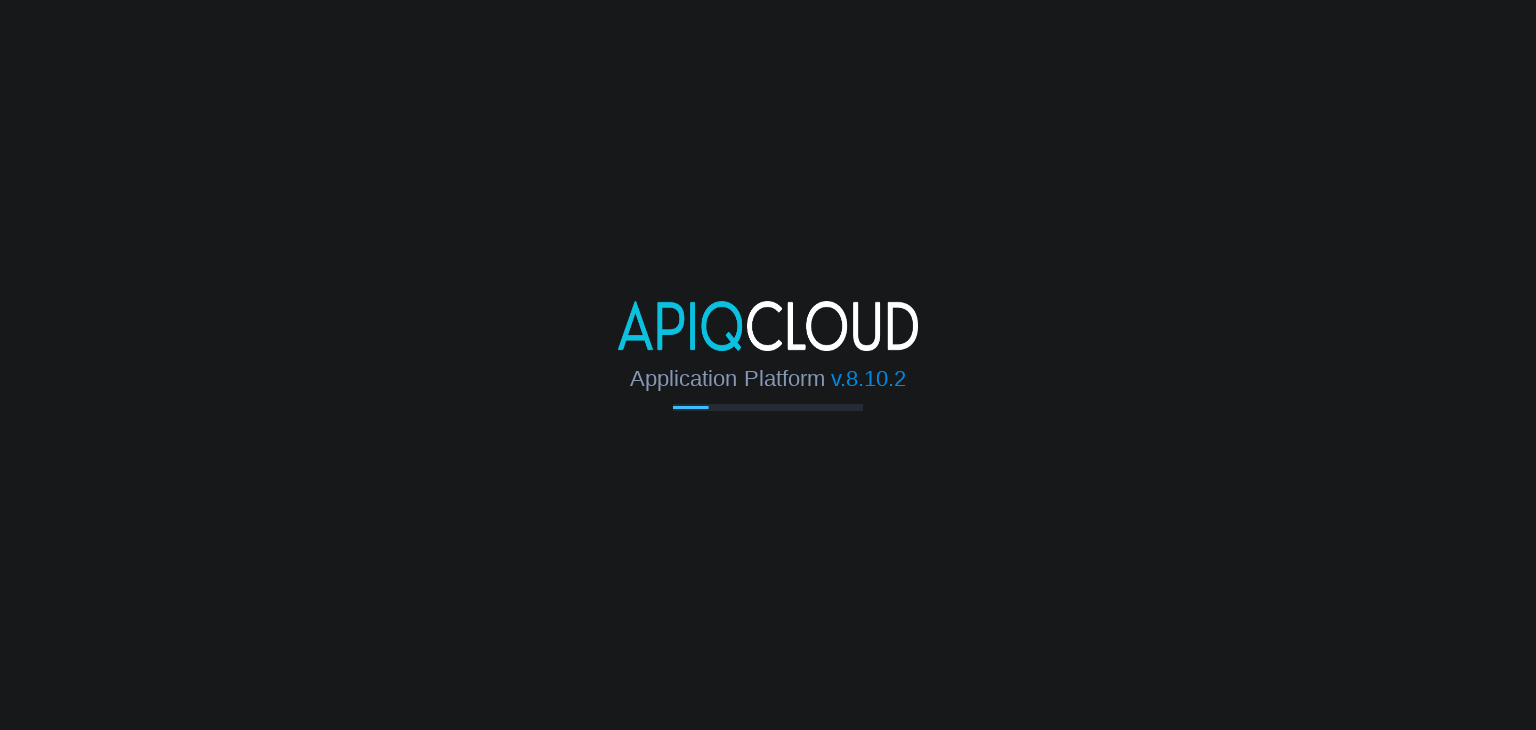 scroll, scrollTop: 0, scrollLeft: 0, axis: both 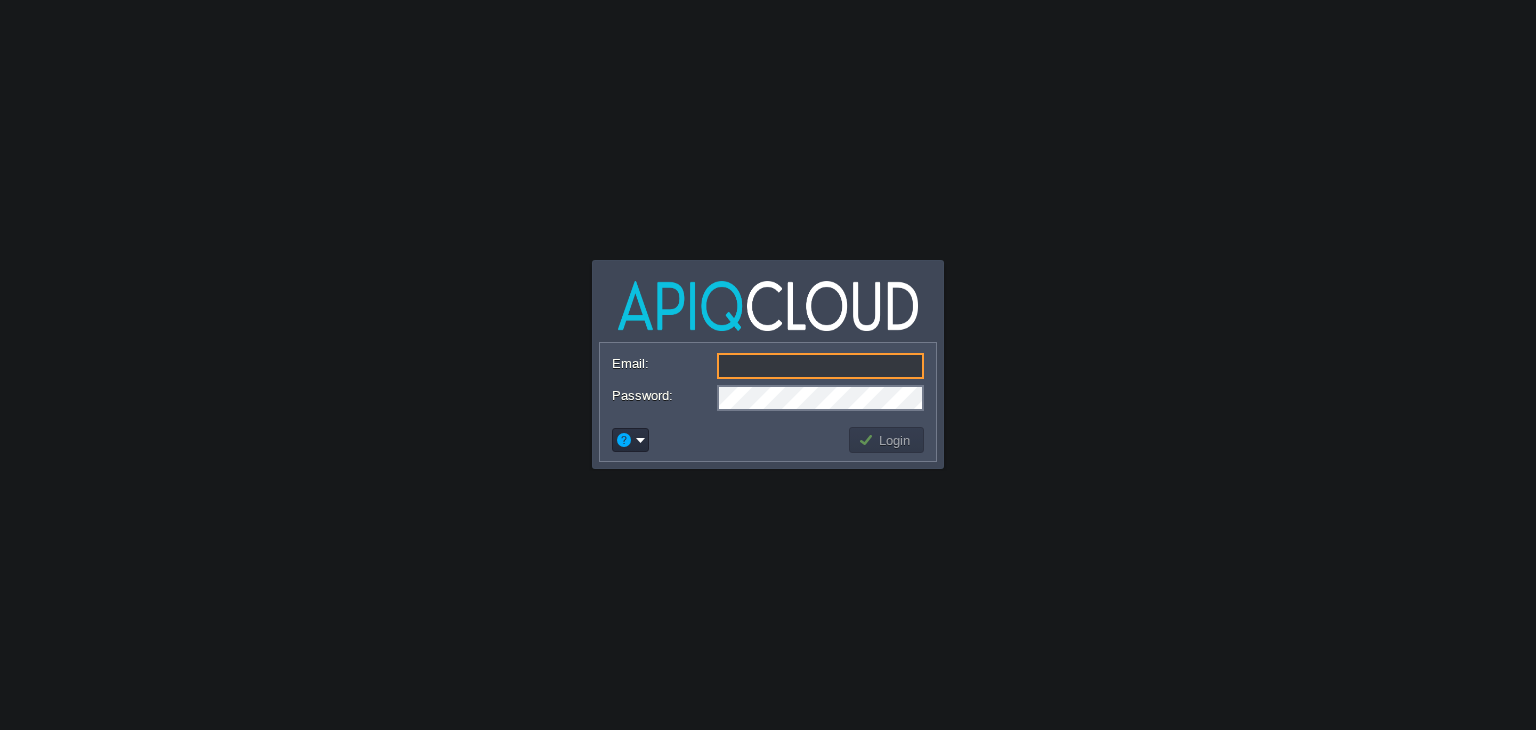 click on "Email:" at bounding box center (820, 366) 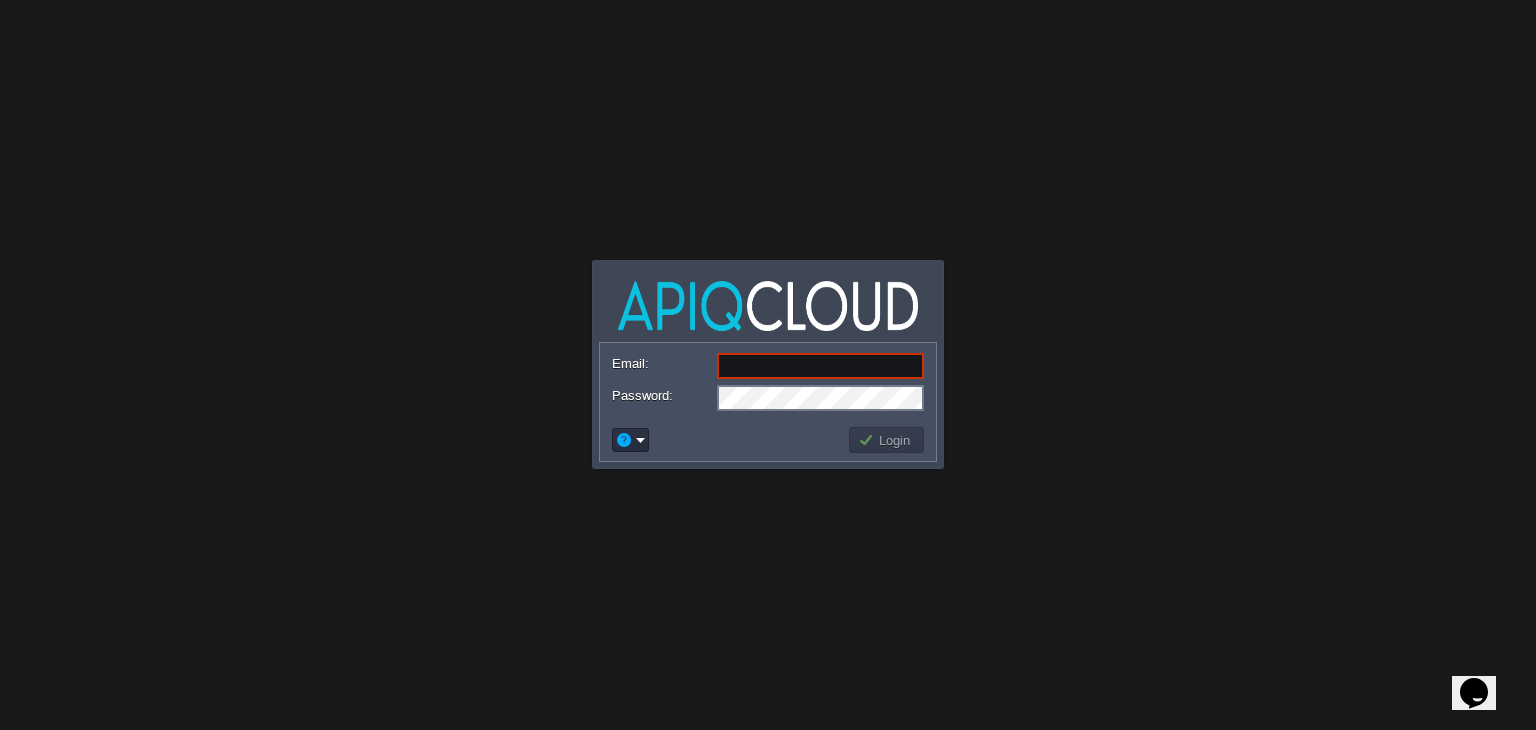 scroll, scrollTop: 0, scrollLeft: 0, axis: both 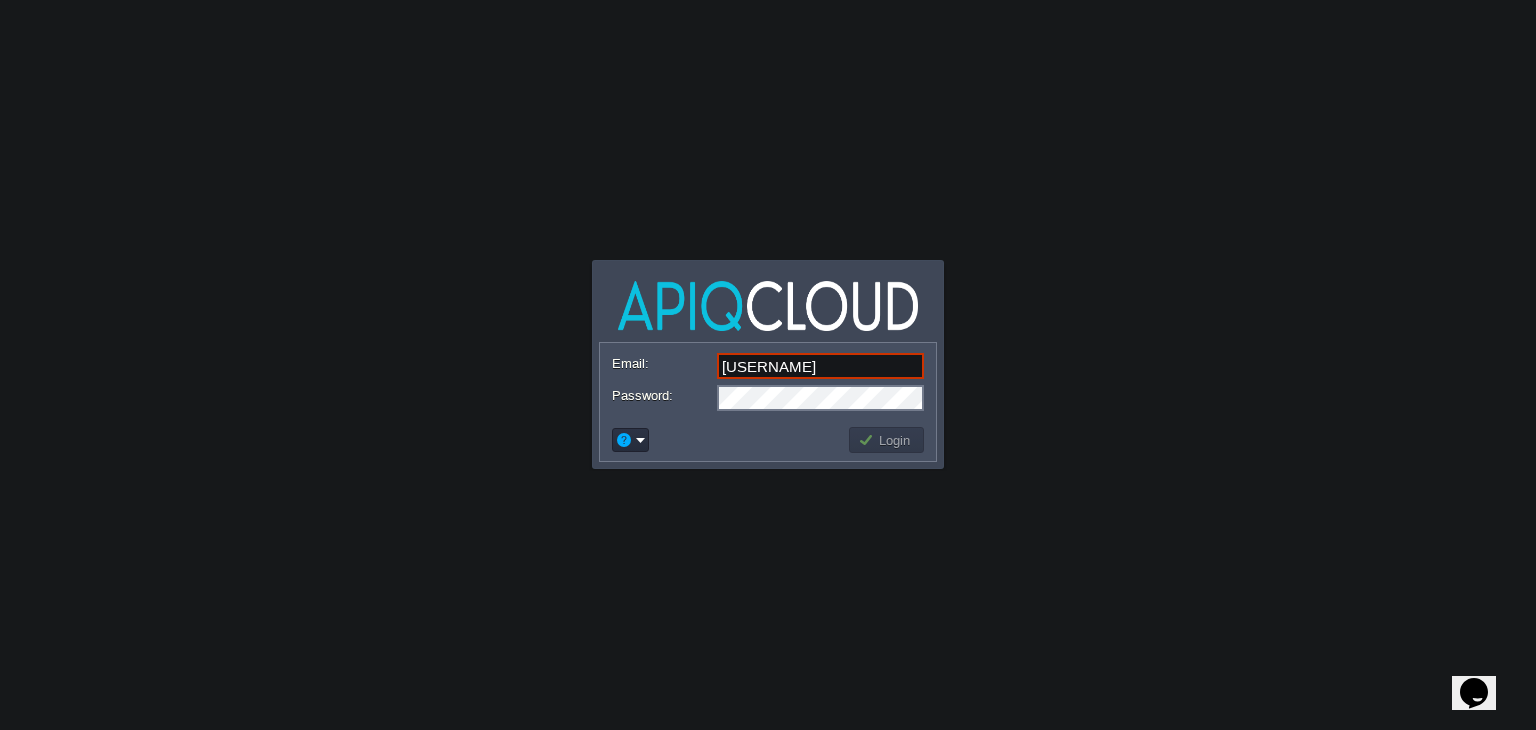 drag, startPoint x: 830, startPoint y: 373, endPoint x: 559, endPoint y: 359, distance: 271.3614 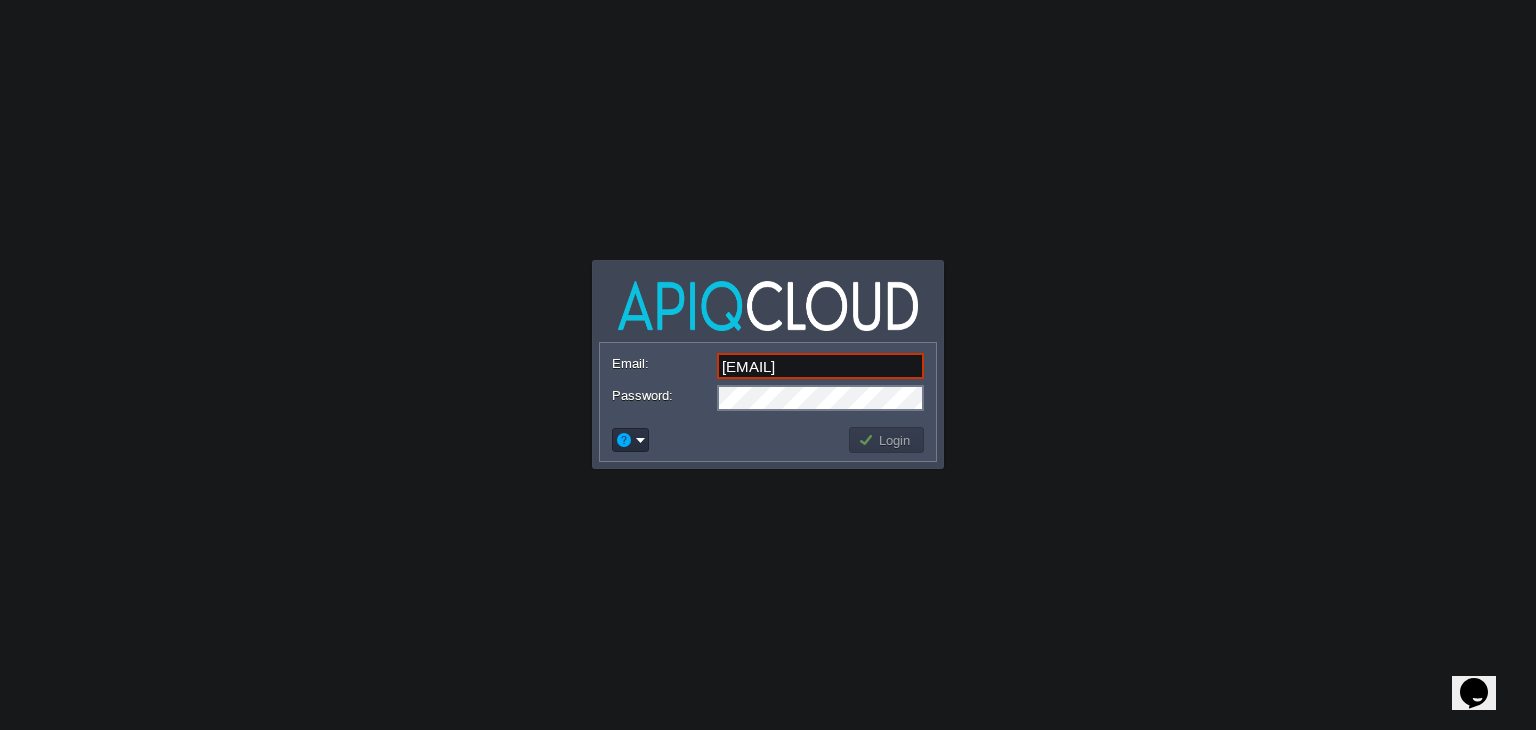type on "[EMAIL]" 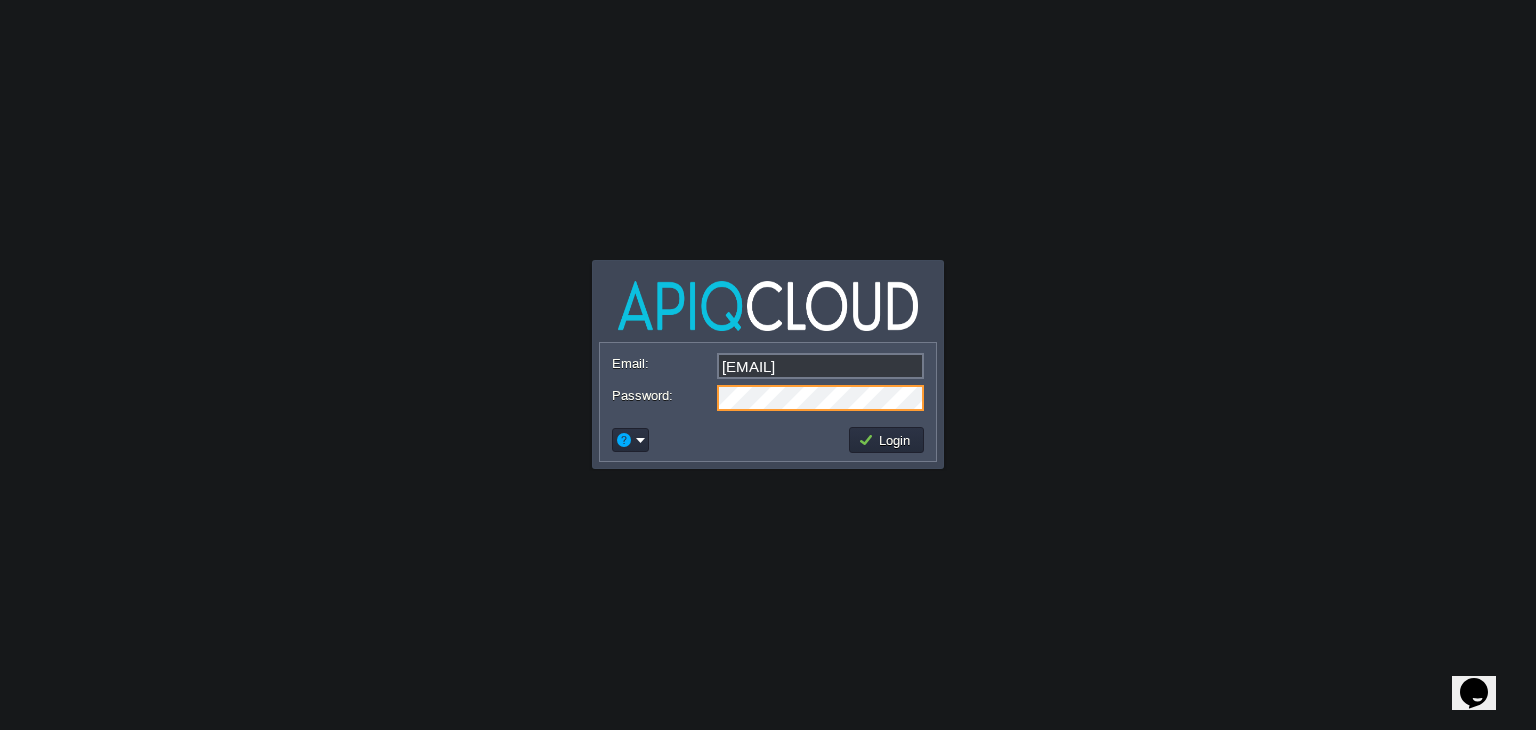 click on "Login" at bounding box center (887, 440) 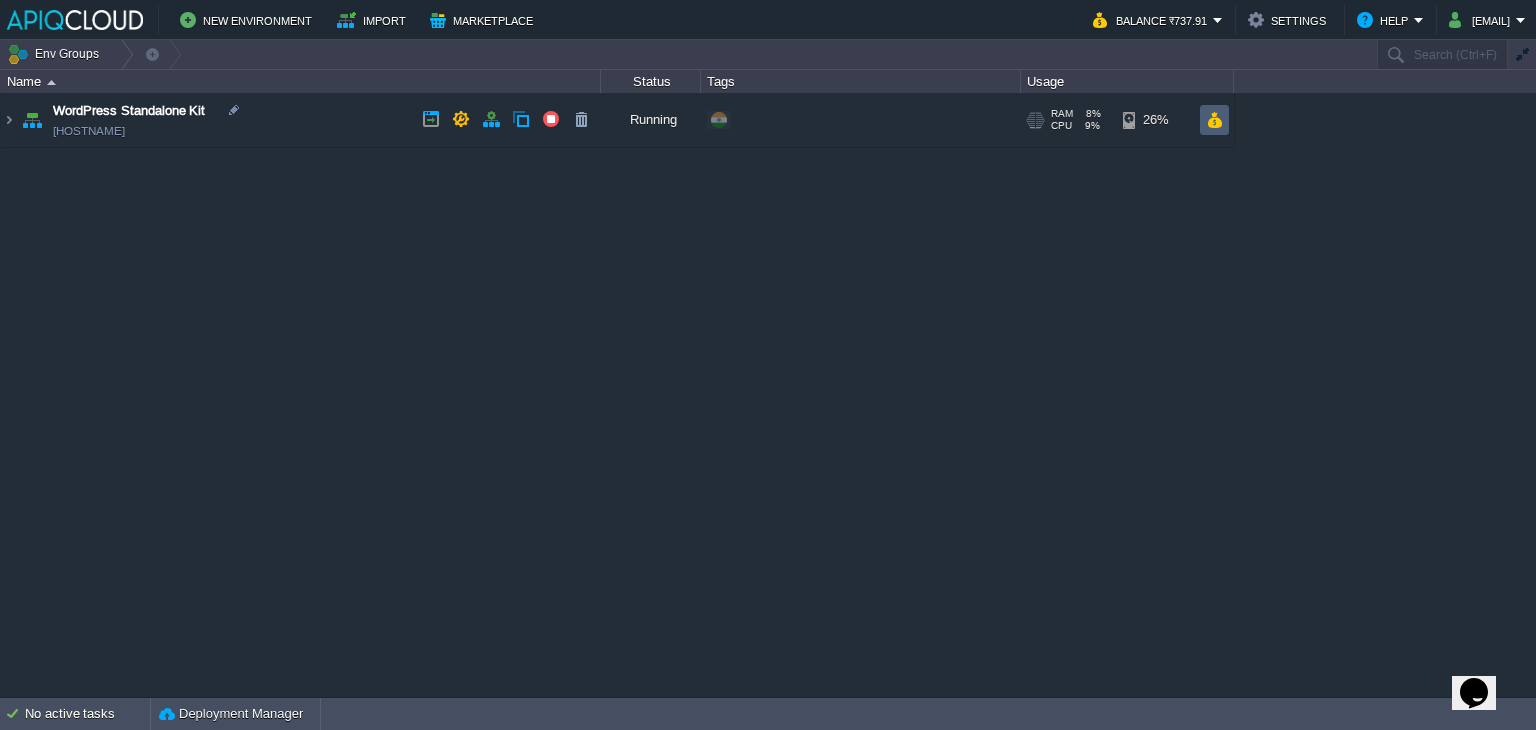 click at bounding box center [1214, 120] 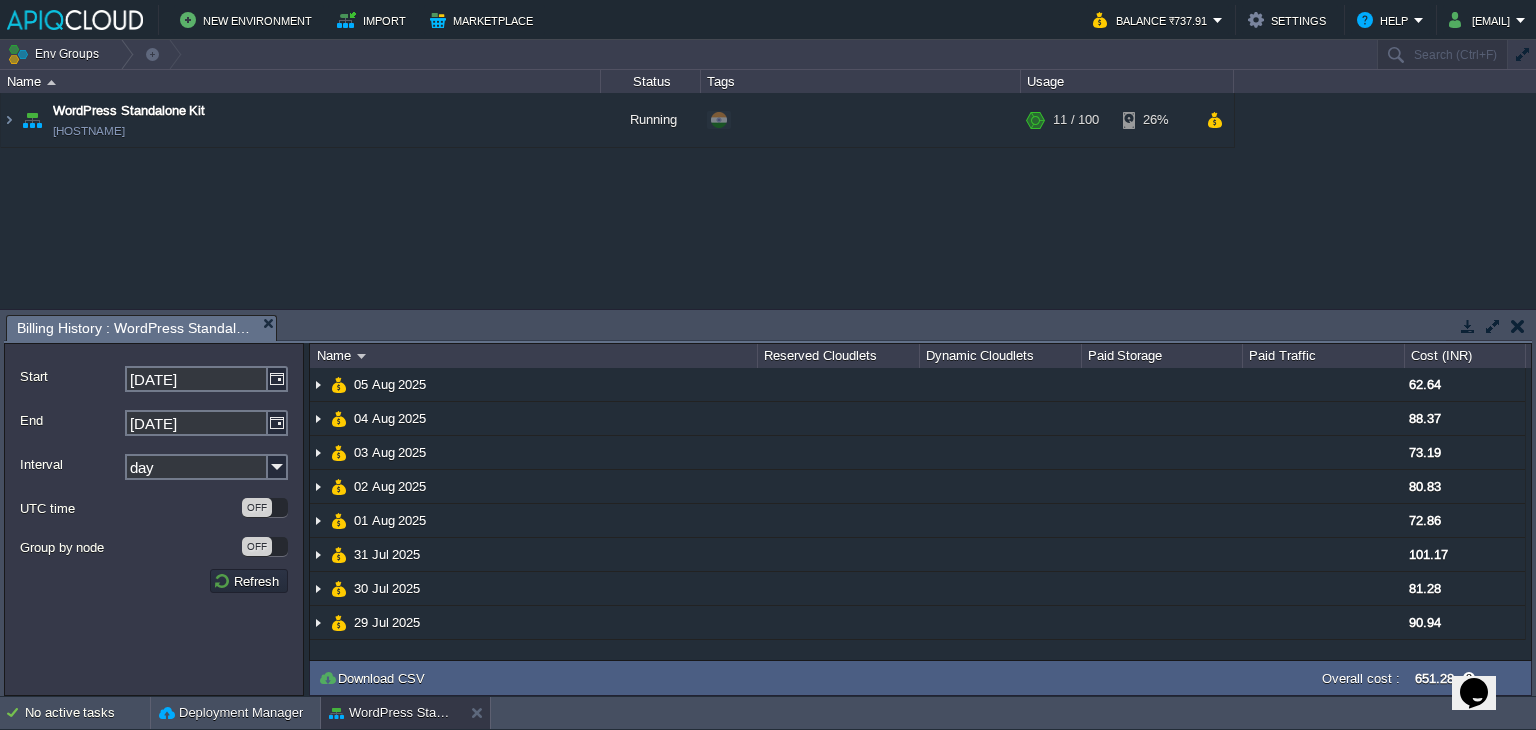 click on "[DATE]" at bounding box center (196, 379) 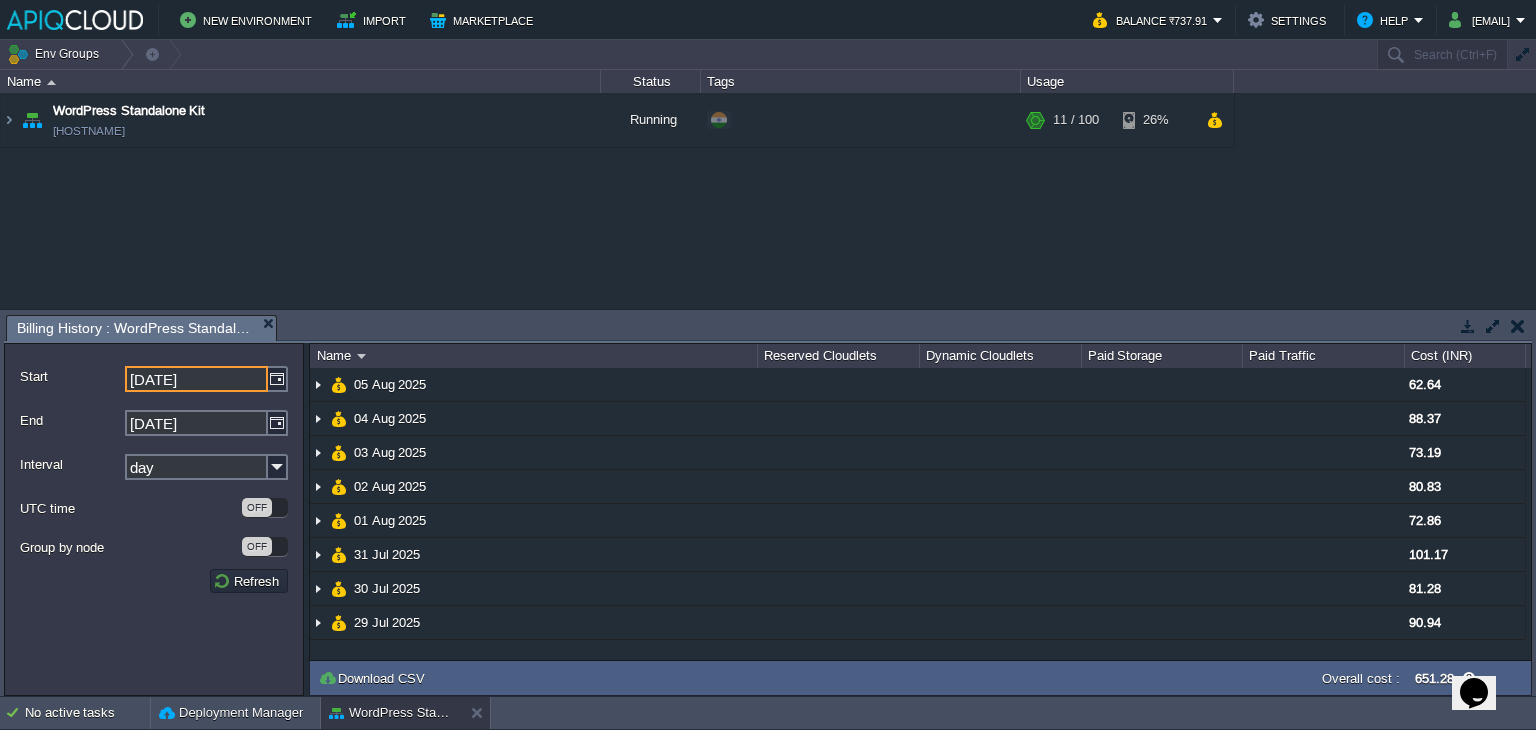 click on "day" at bounding box center (196, 467) 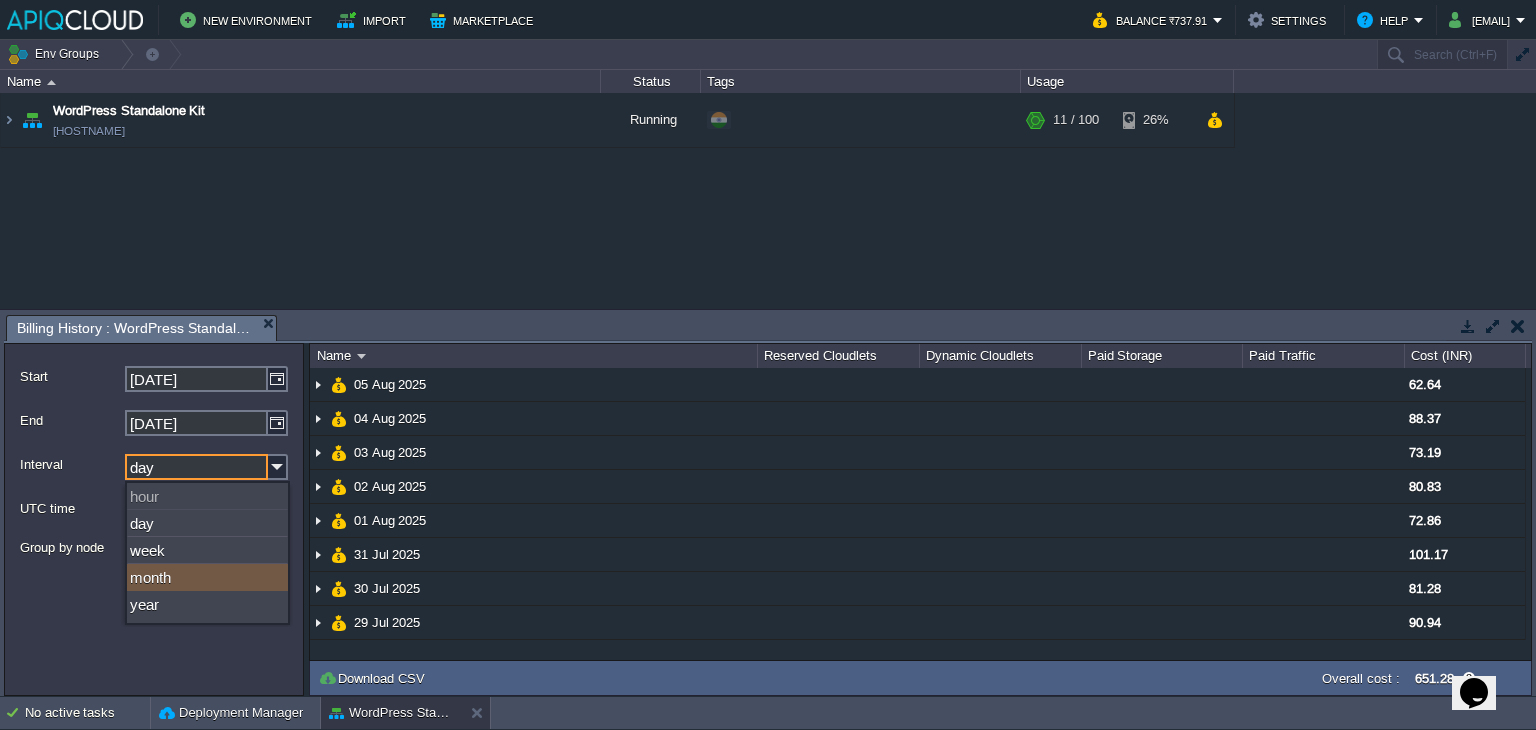 click on "month" at bounding box center (207, 577) 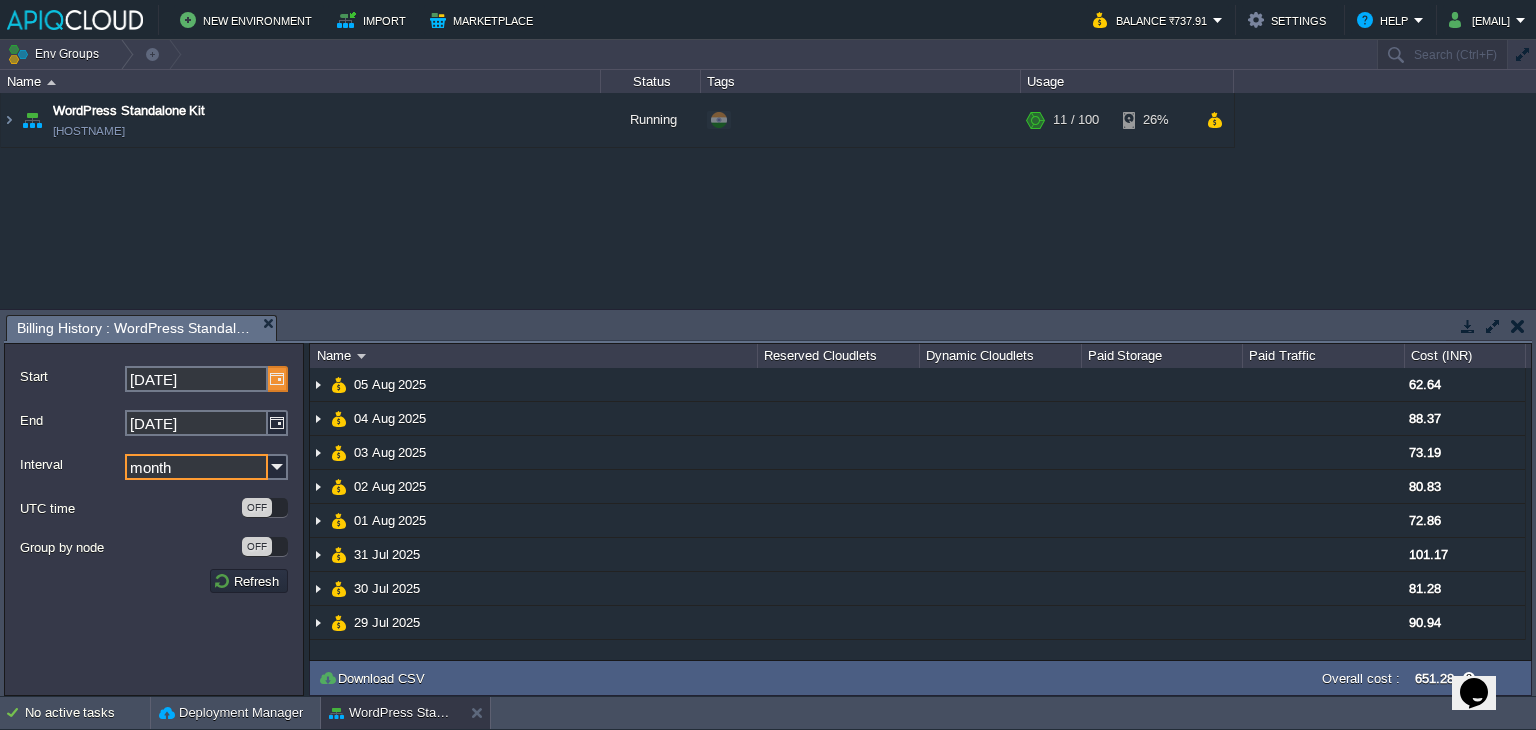 click at bounding box center (278, 379) 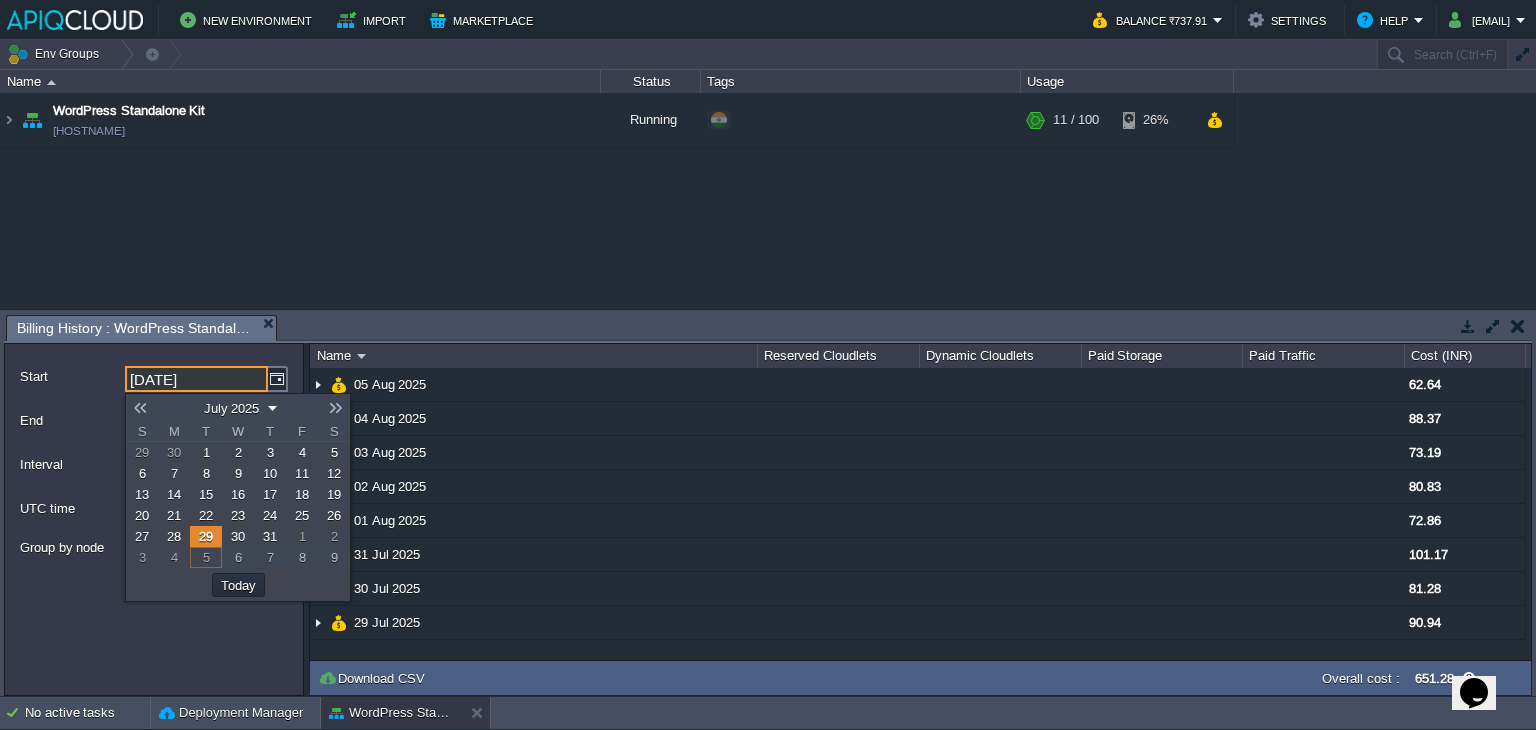 click at bounding box center (140, 408) 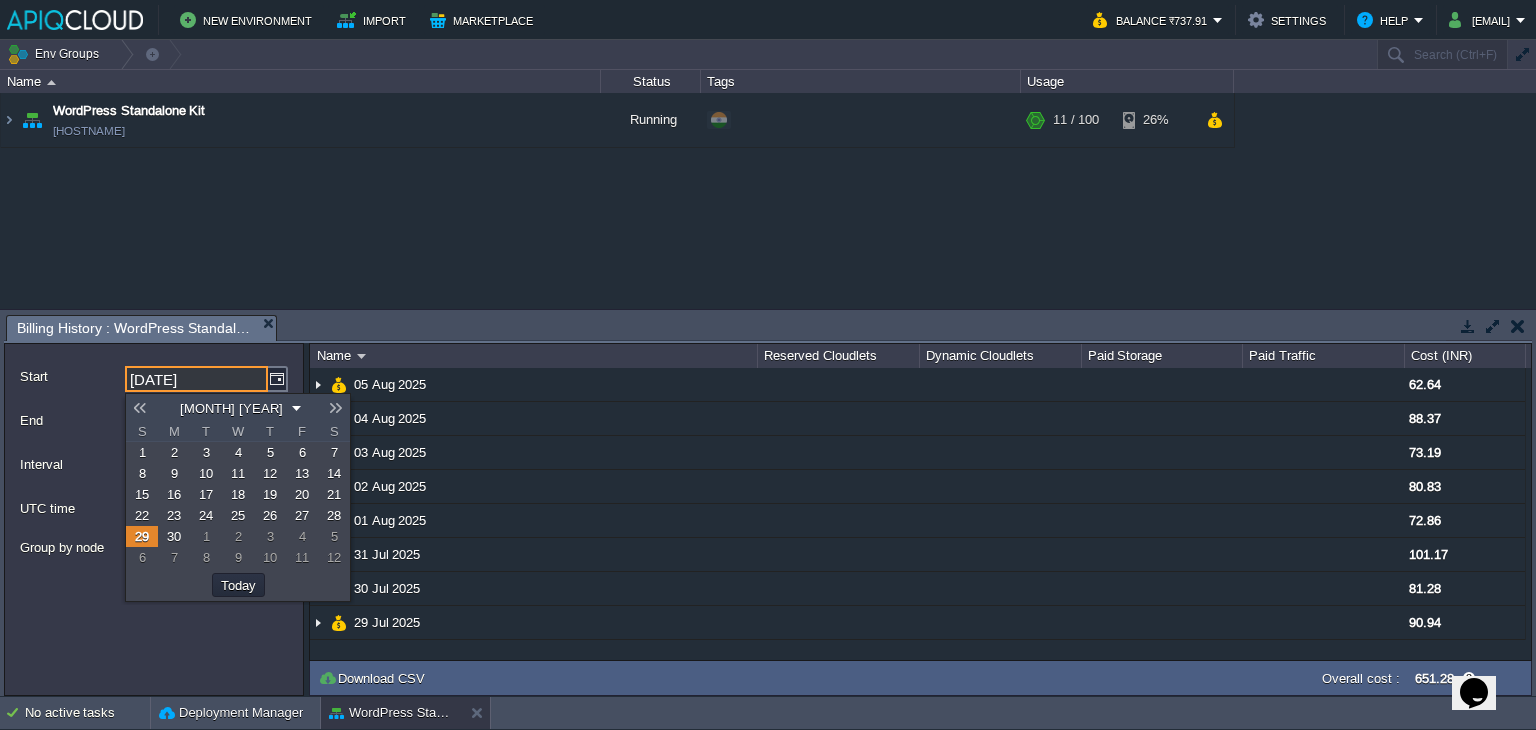 click on "1" at bounding box center (142, 452) 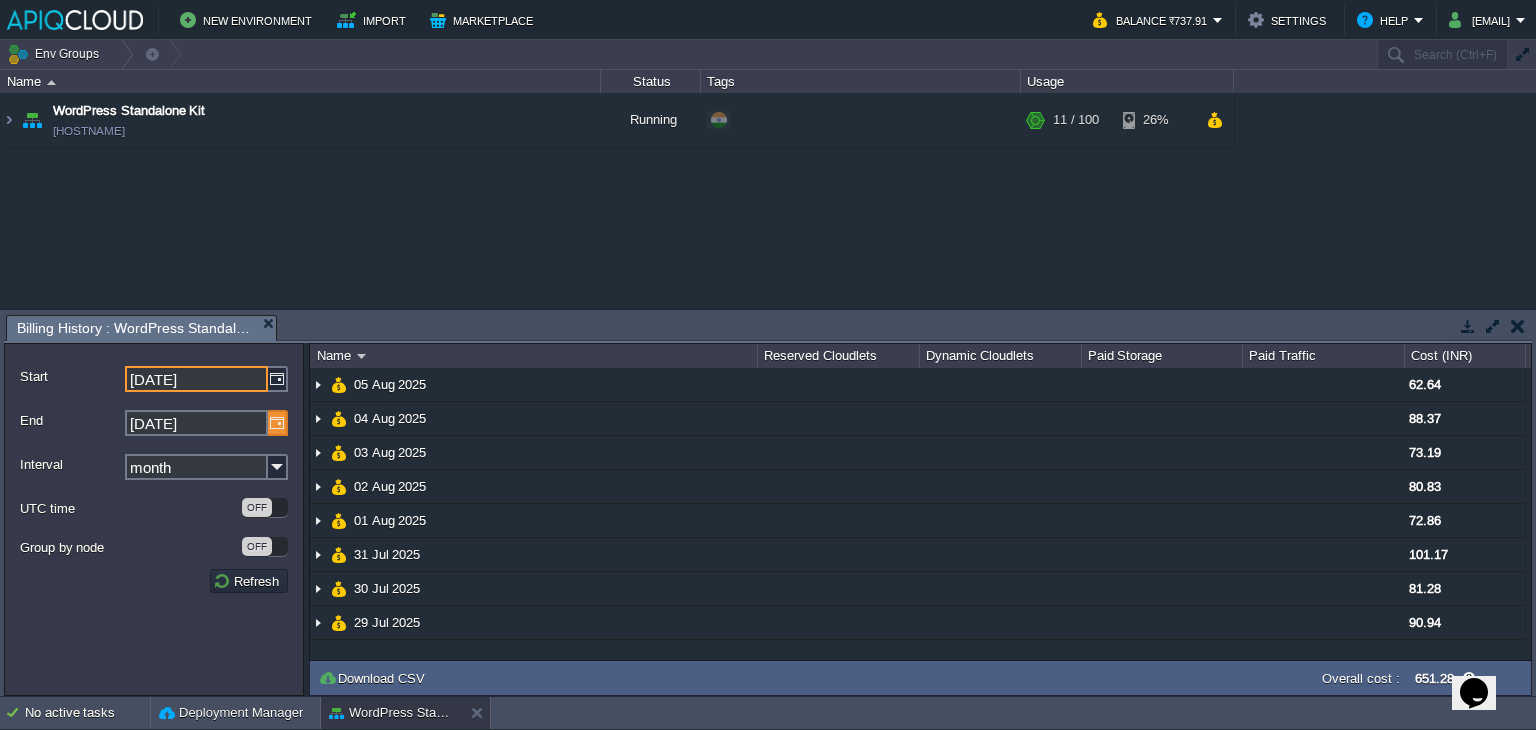 click at bounding box center (278, 423) 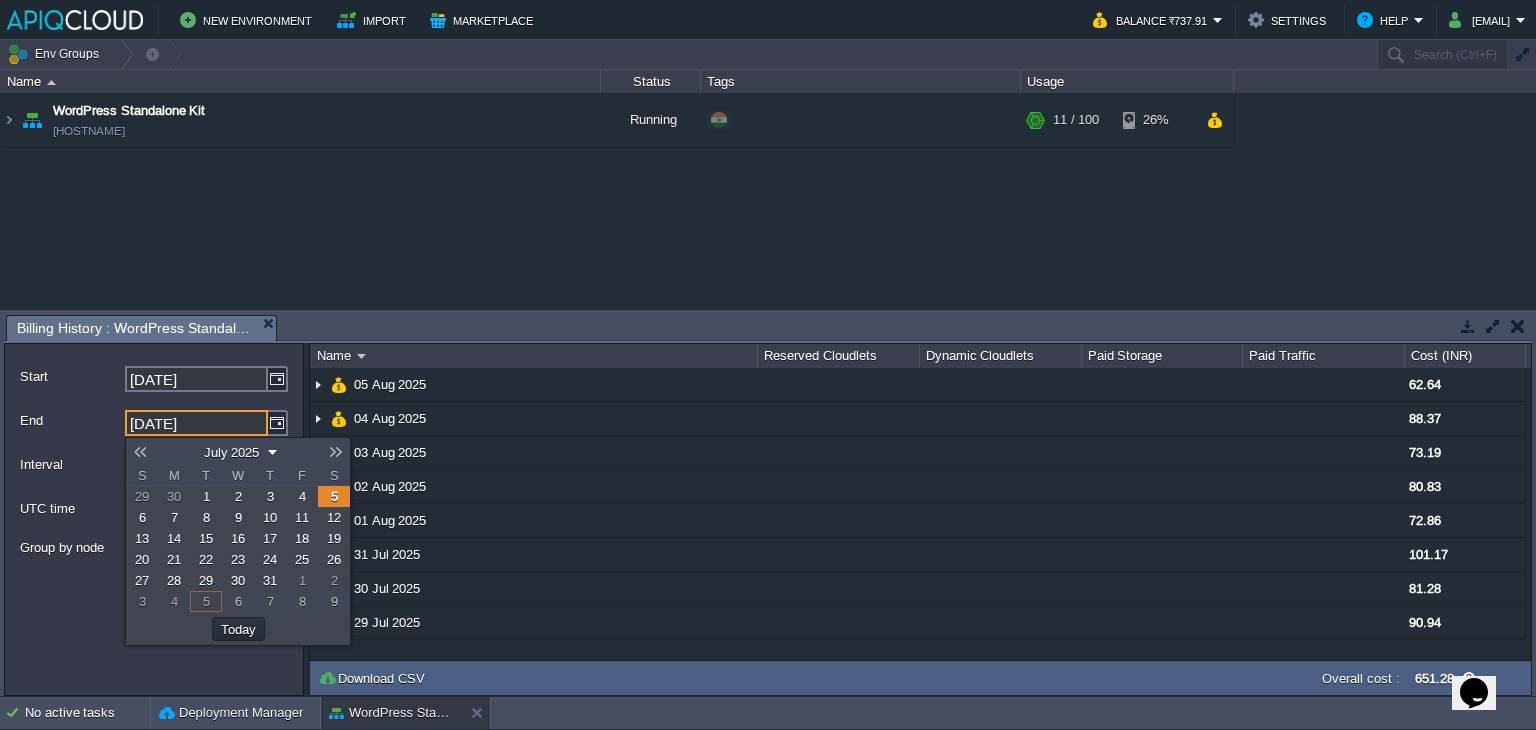 click at bounding box center [140, 452] 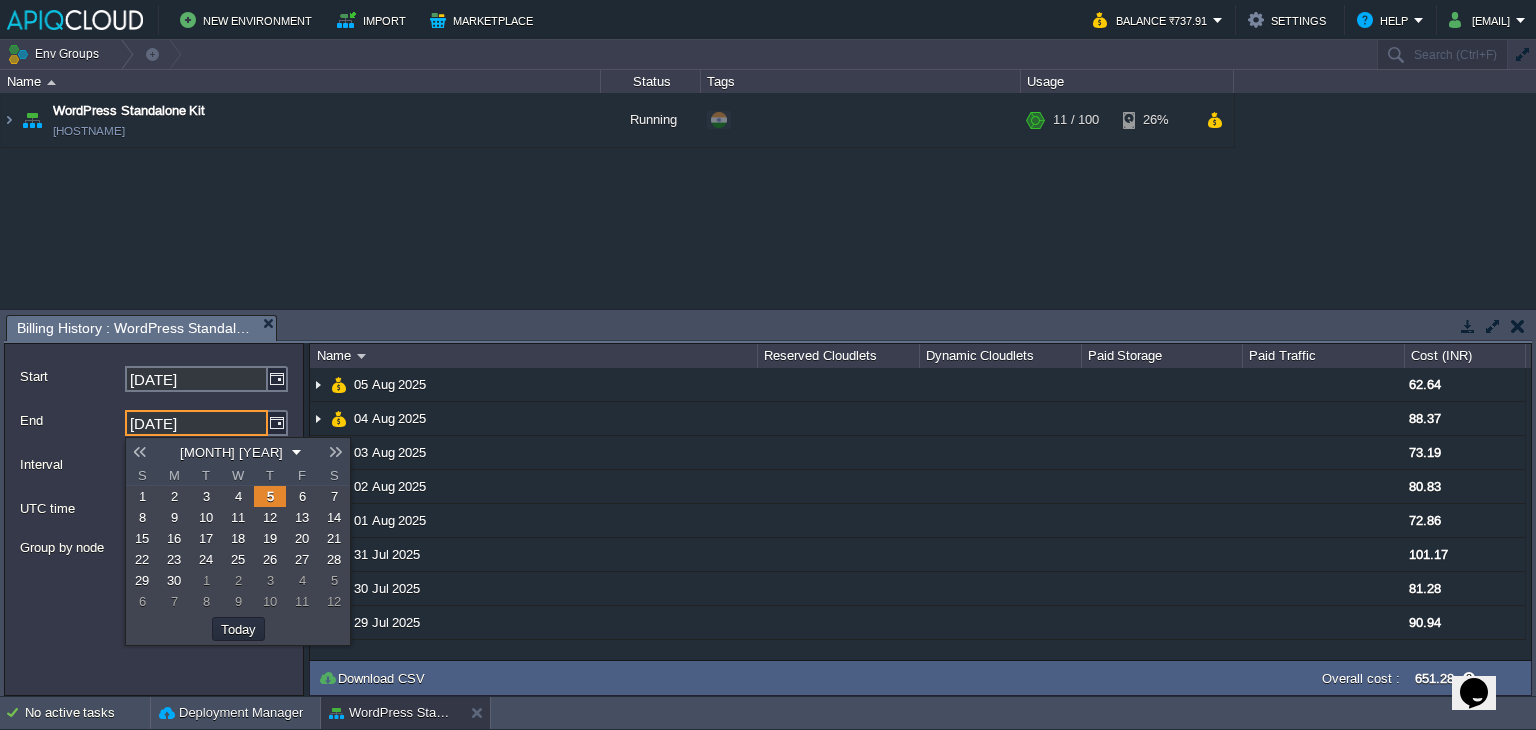 click on "30" at bounding box center (174, 580) 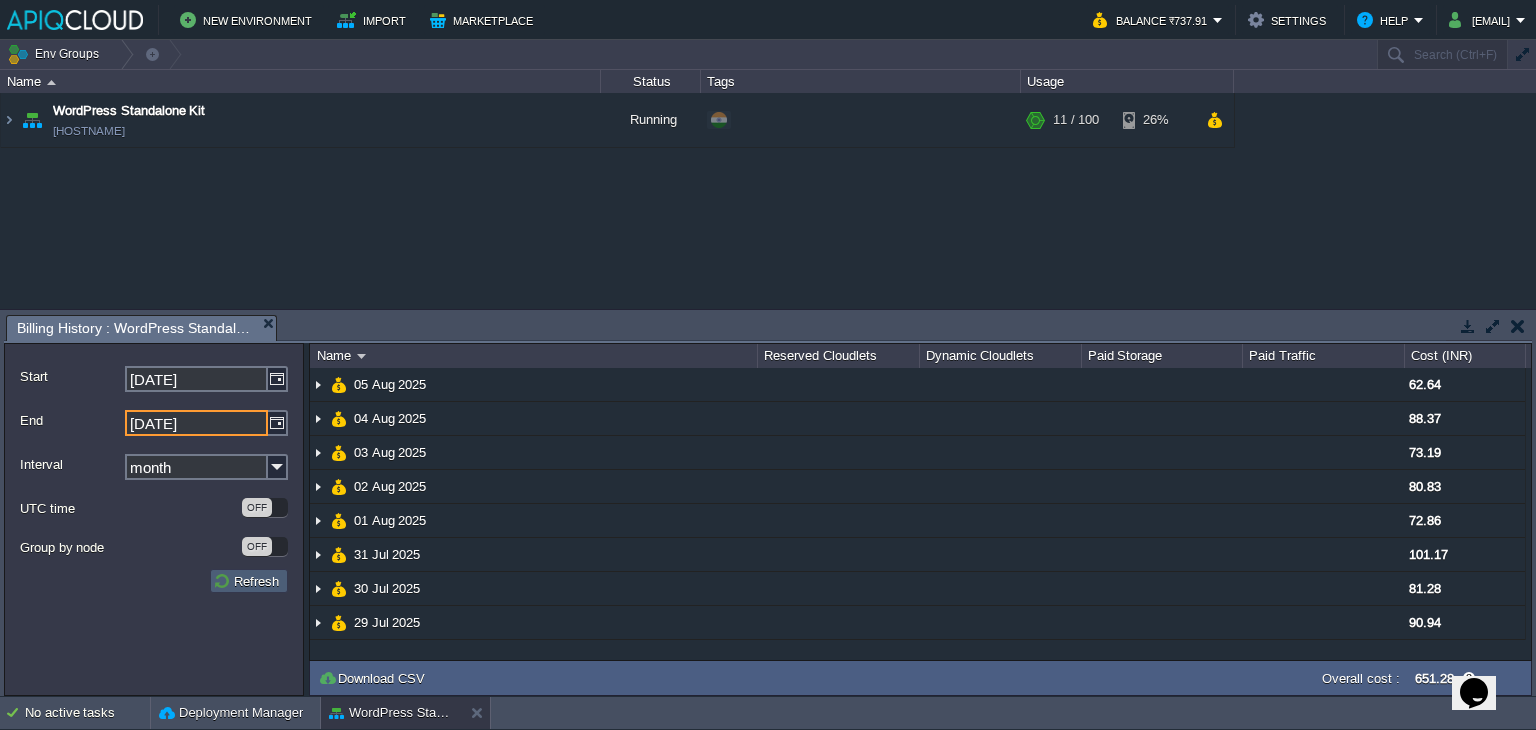 click on "Refresh" at bounding box center [249, 581] 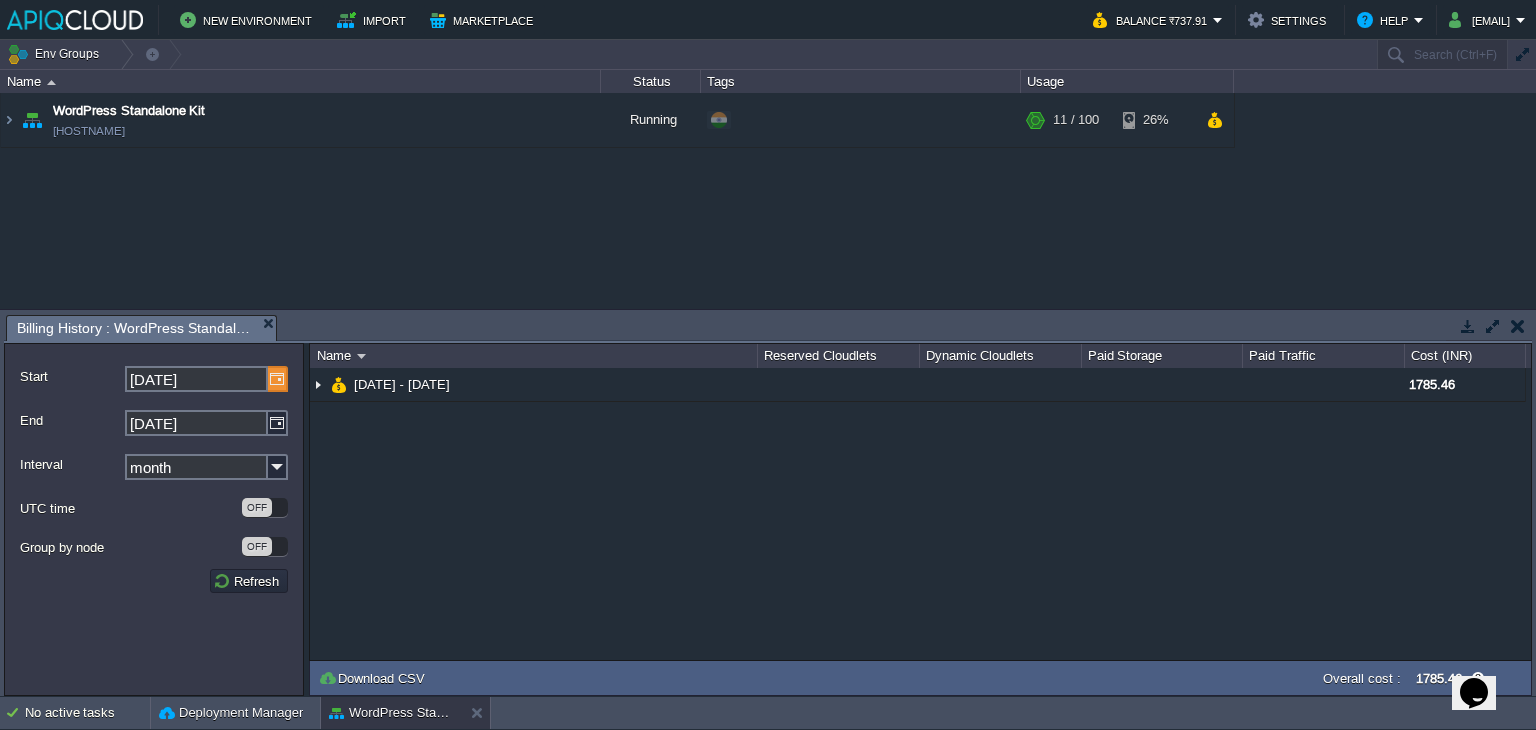 click at bounding box center [278, 379] 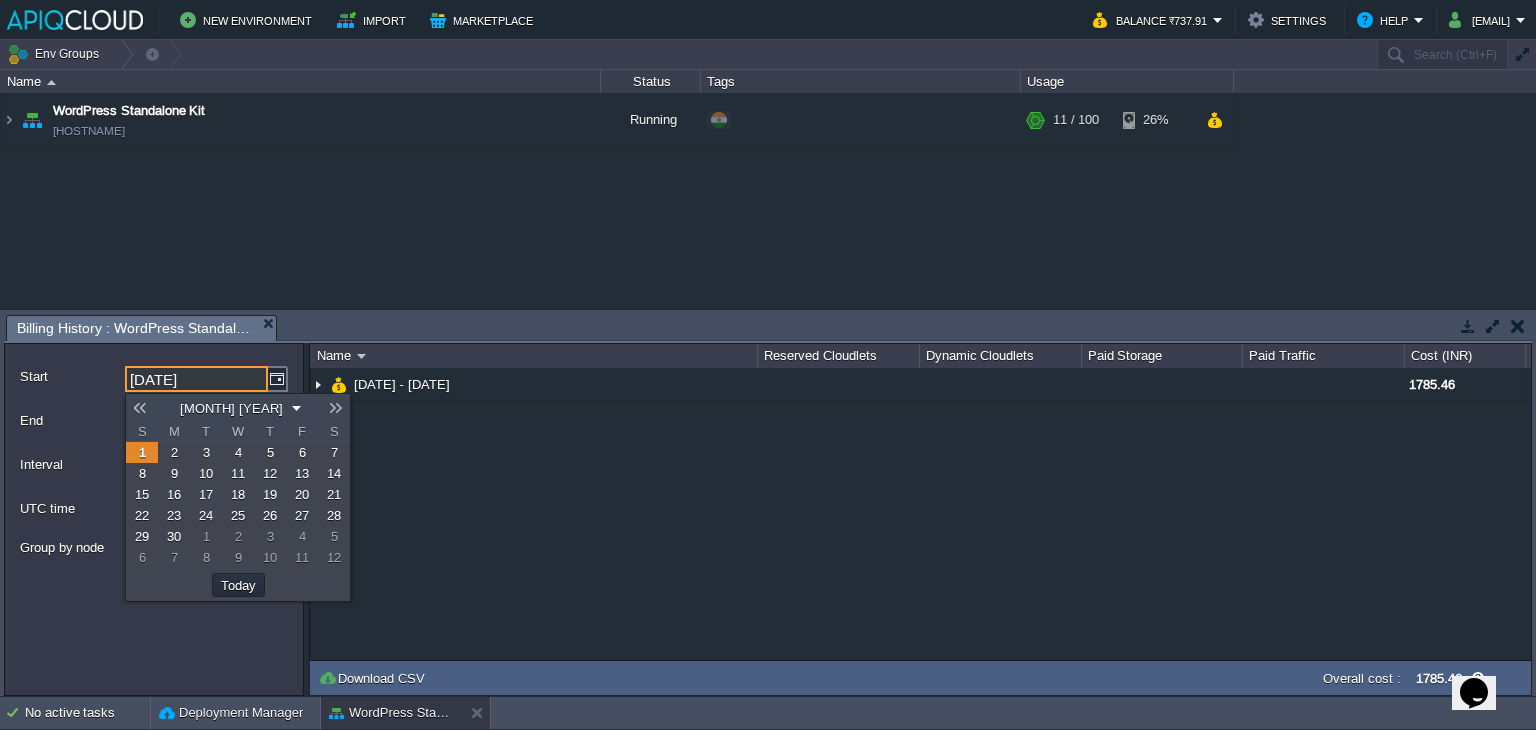 click at bounding box center [140, 408] 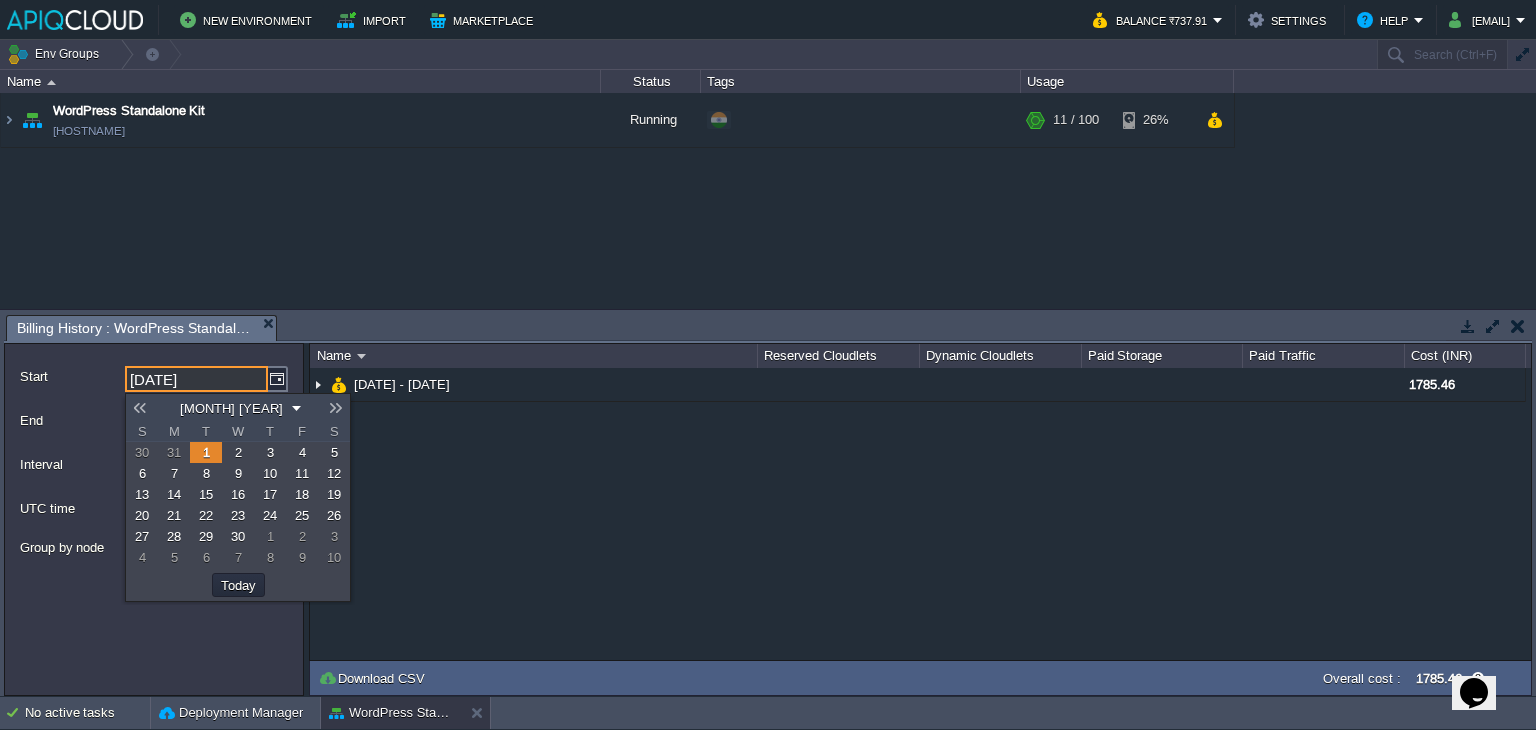 click at bounding box center (140, 408) 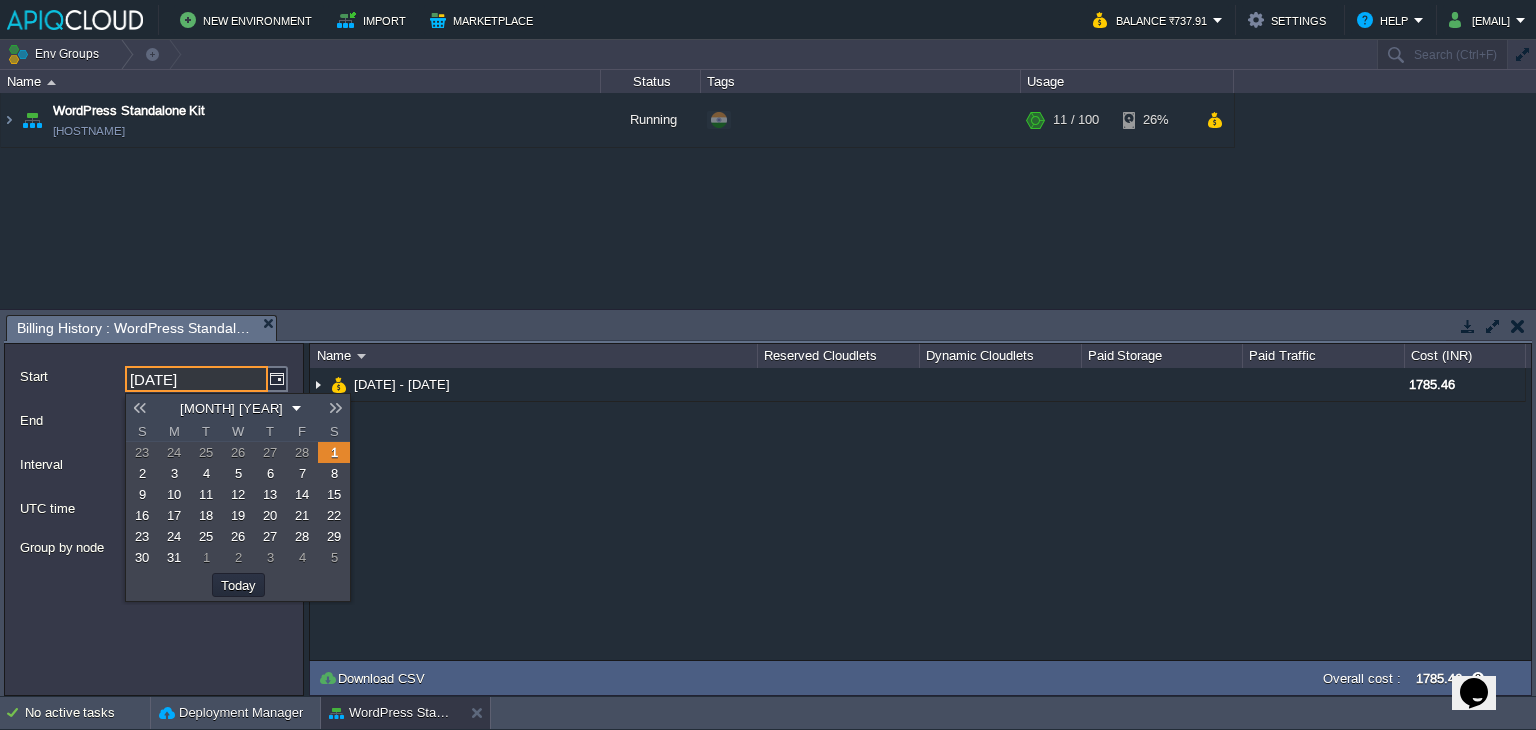 click at bounding box center [140, 408] 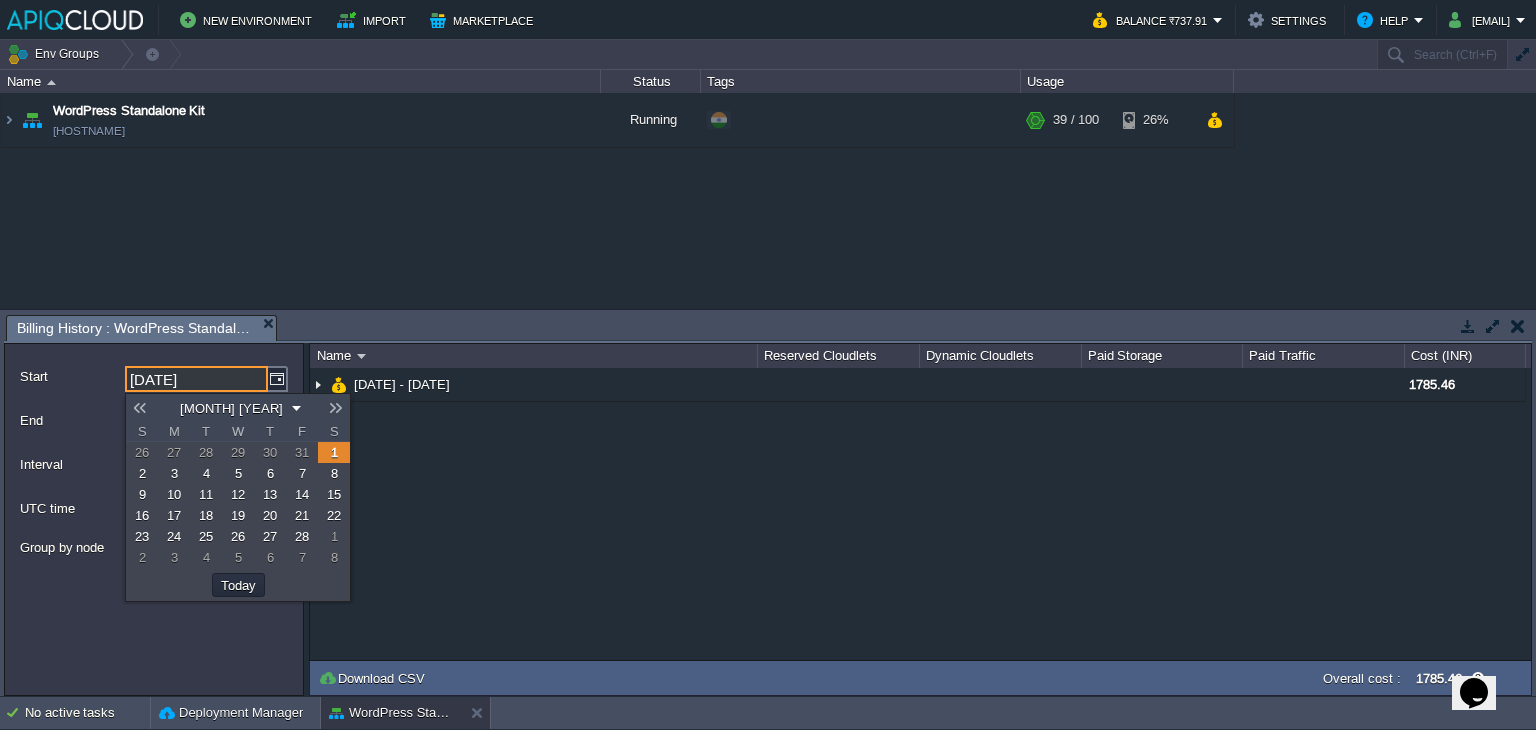 click on "1" at bounding box center [334, 452] 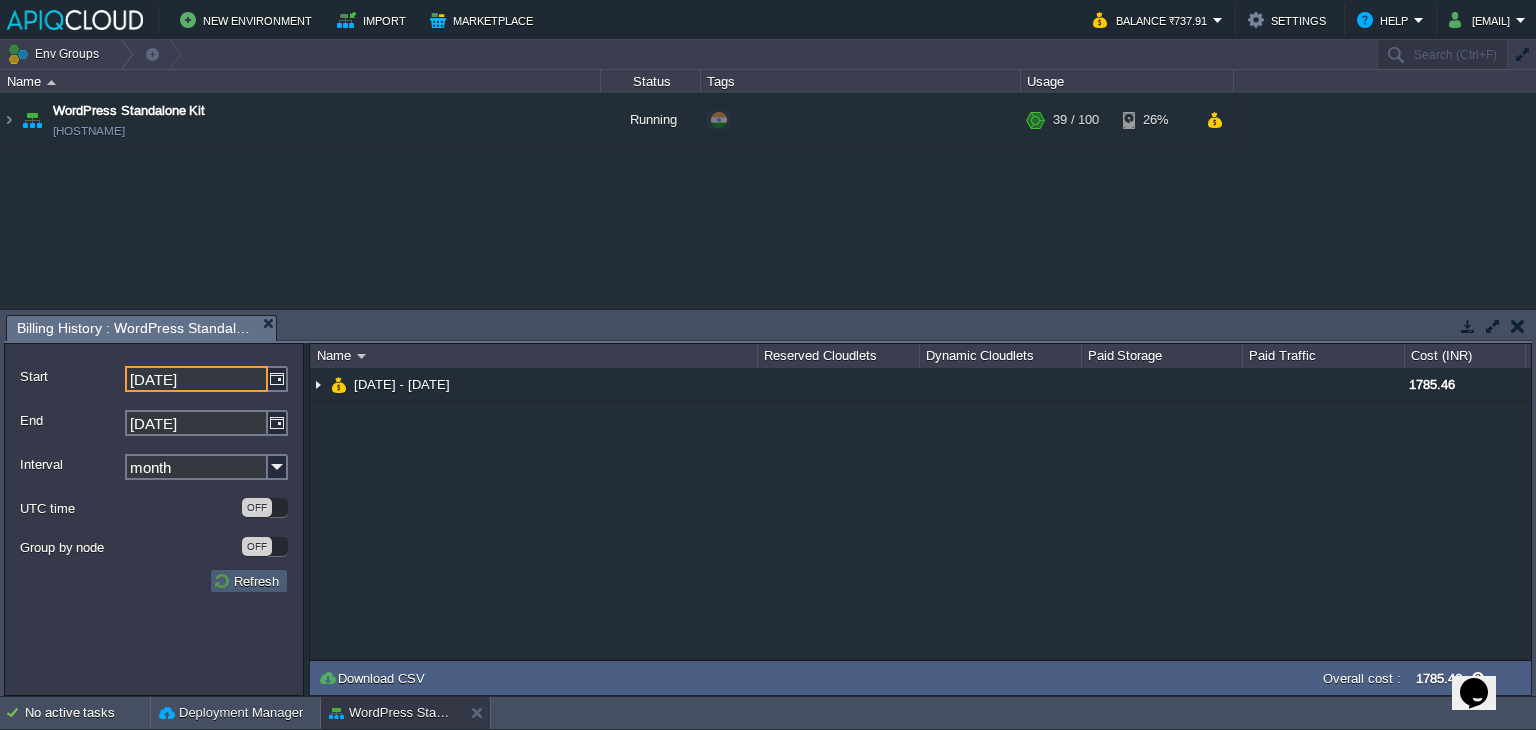 click on "Refresh" at bounding box center [249, 581] 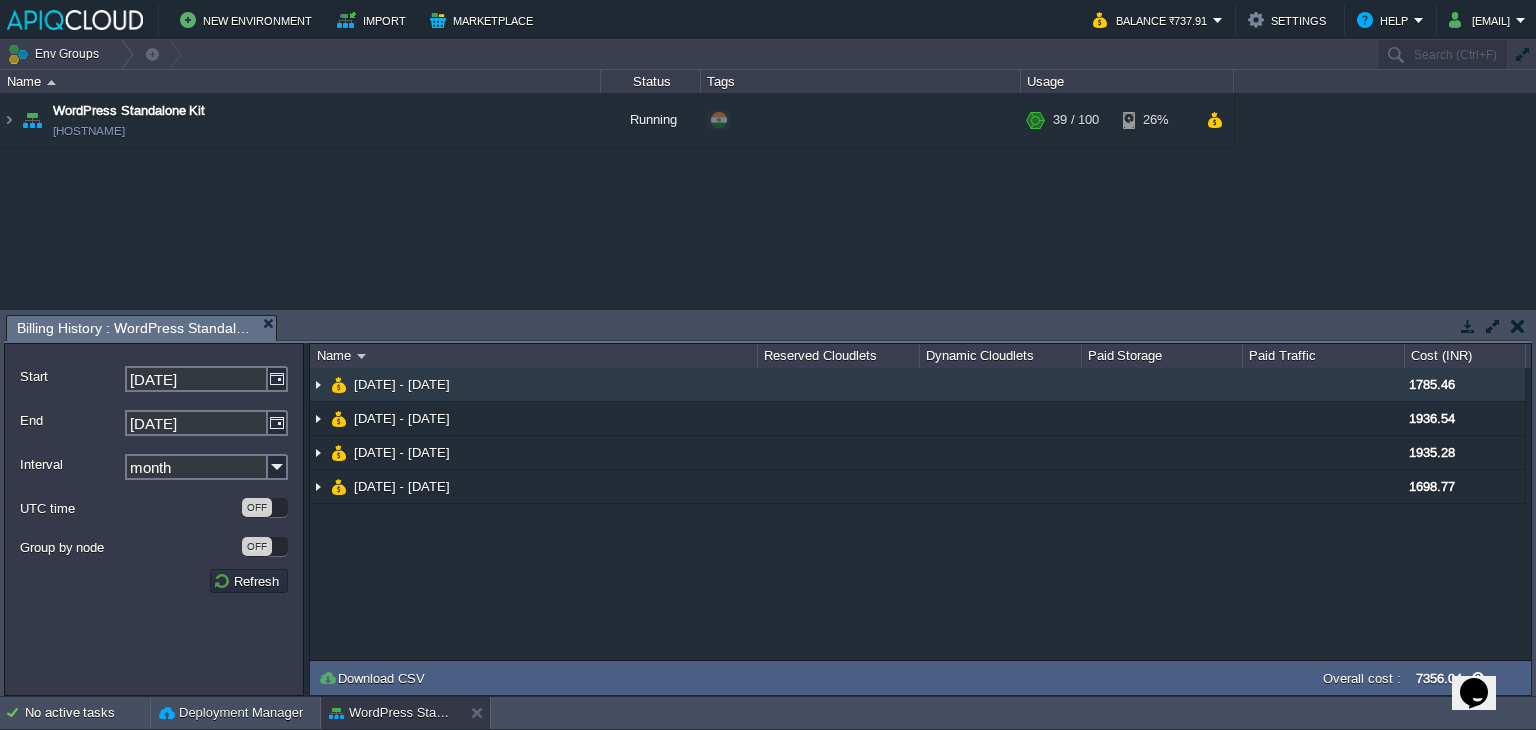 click at bounding box center [318, 384] 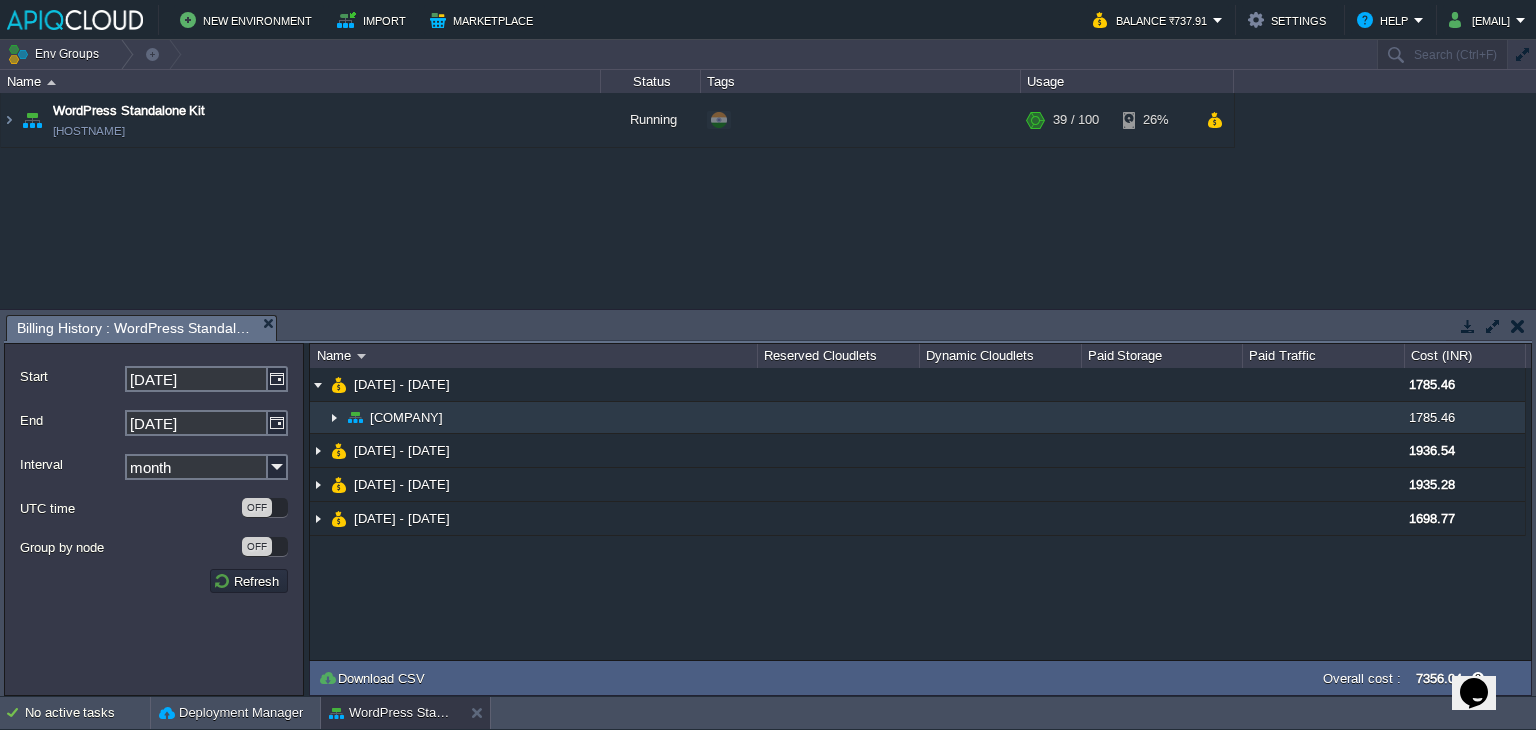 click at bounding box center [334, 417] 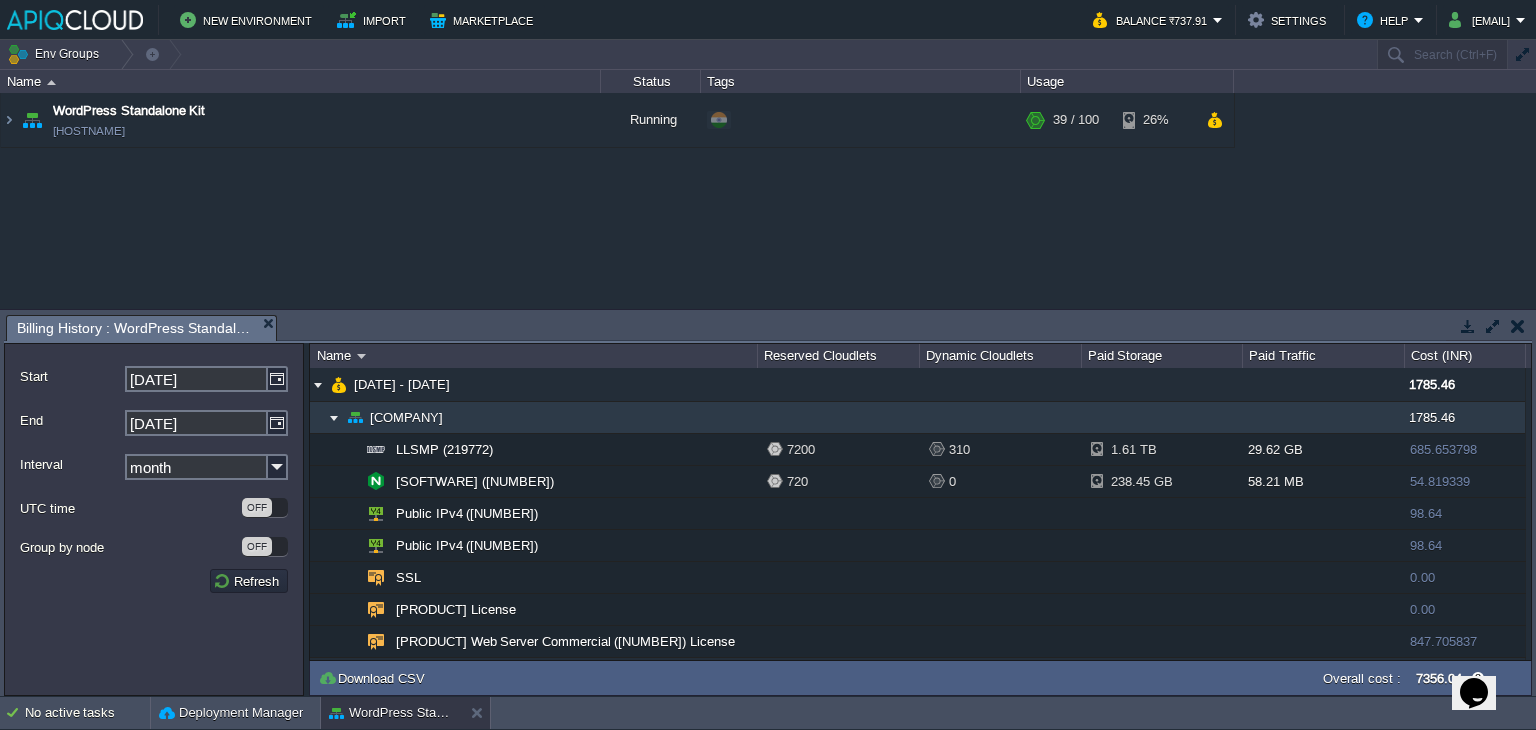 click at bounding box center (334, 417) 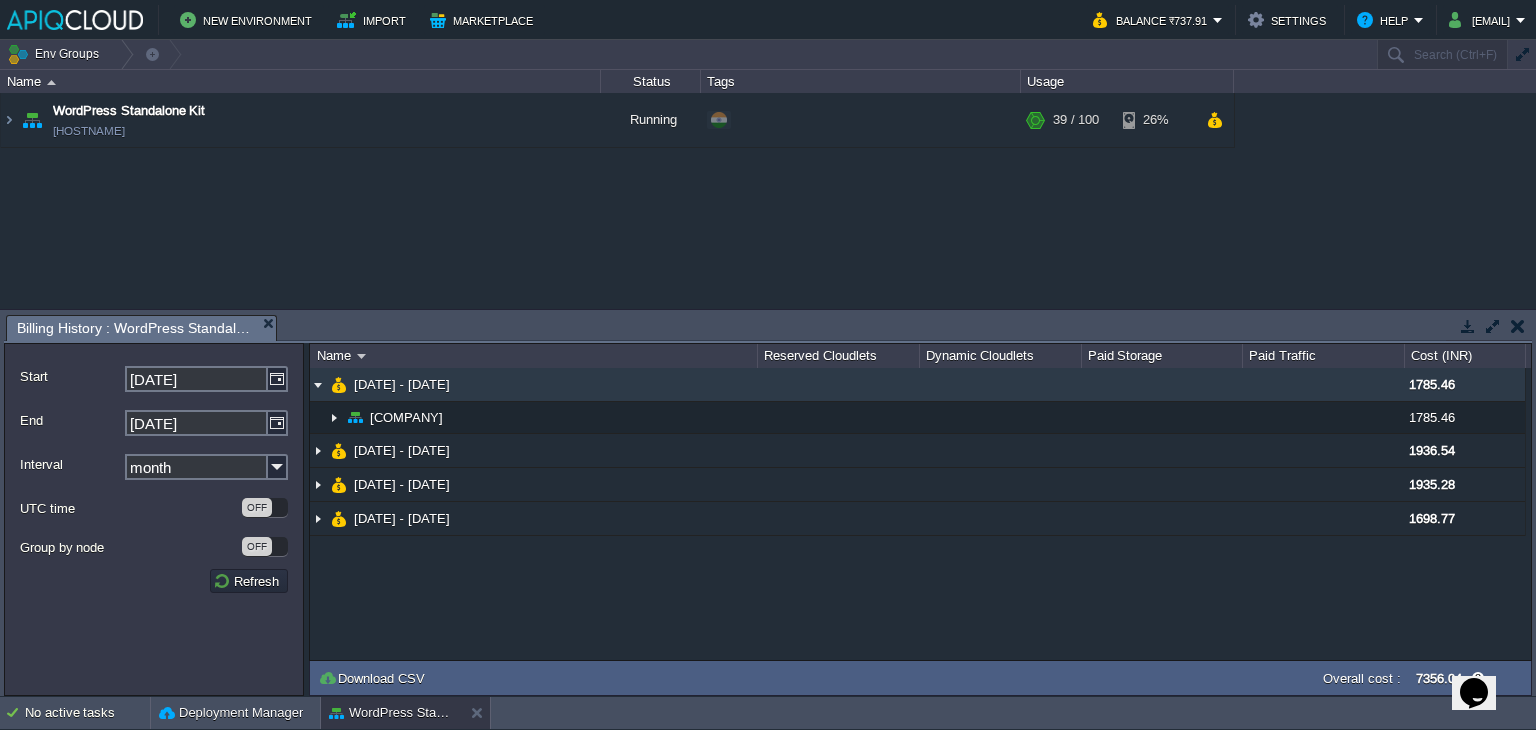 click at bounding box center [318, 384] 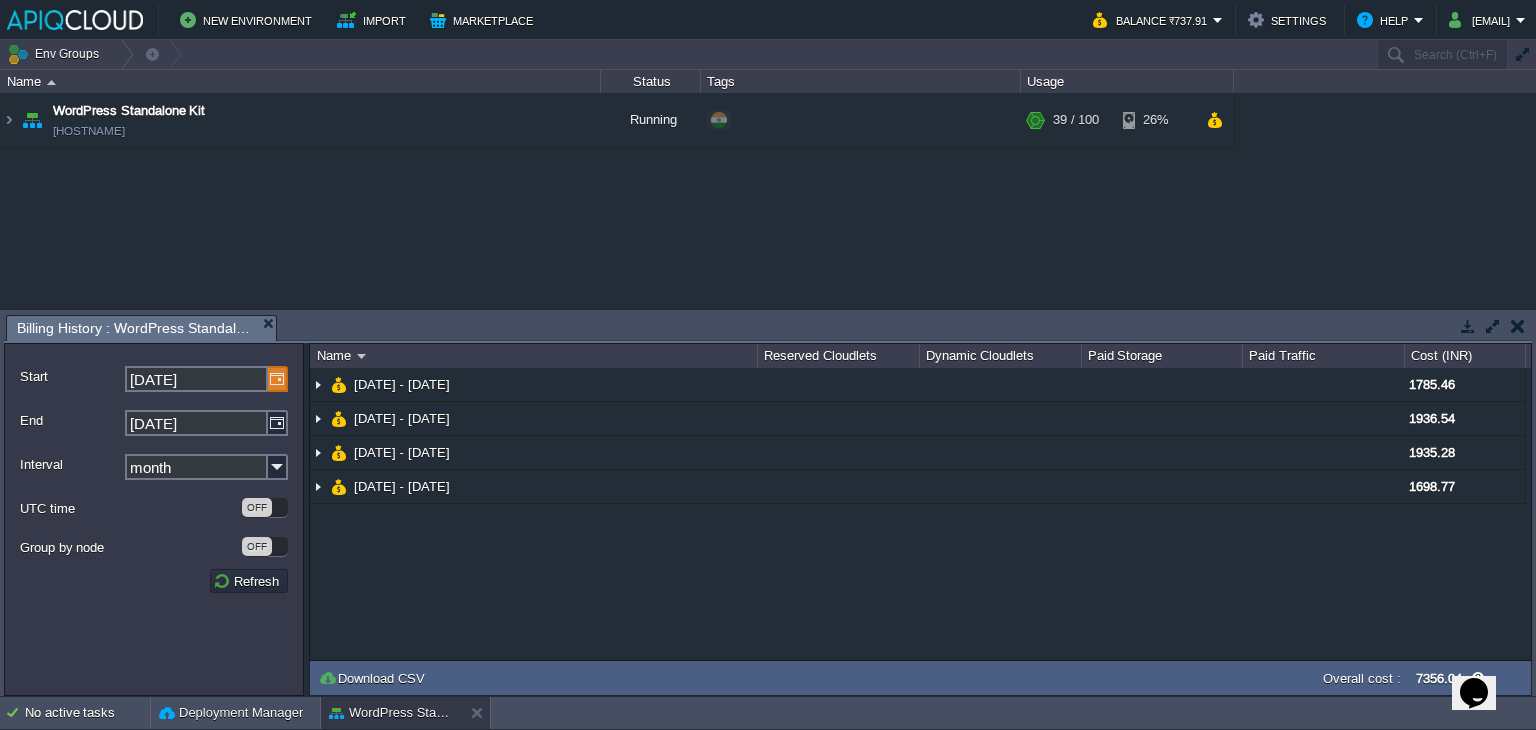 click at bounding box center (278, 379) 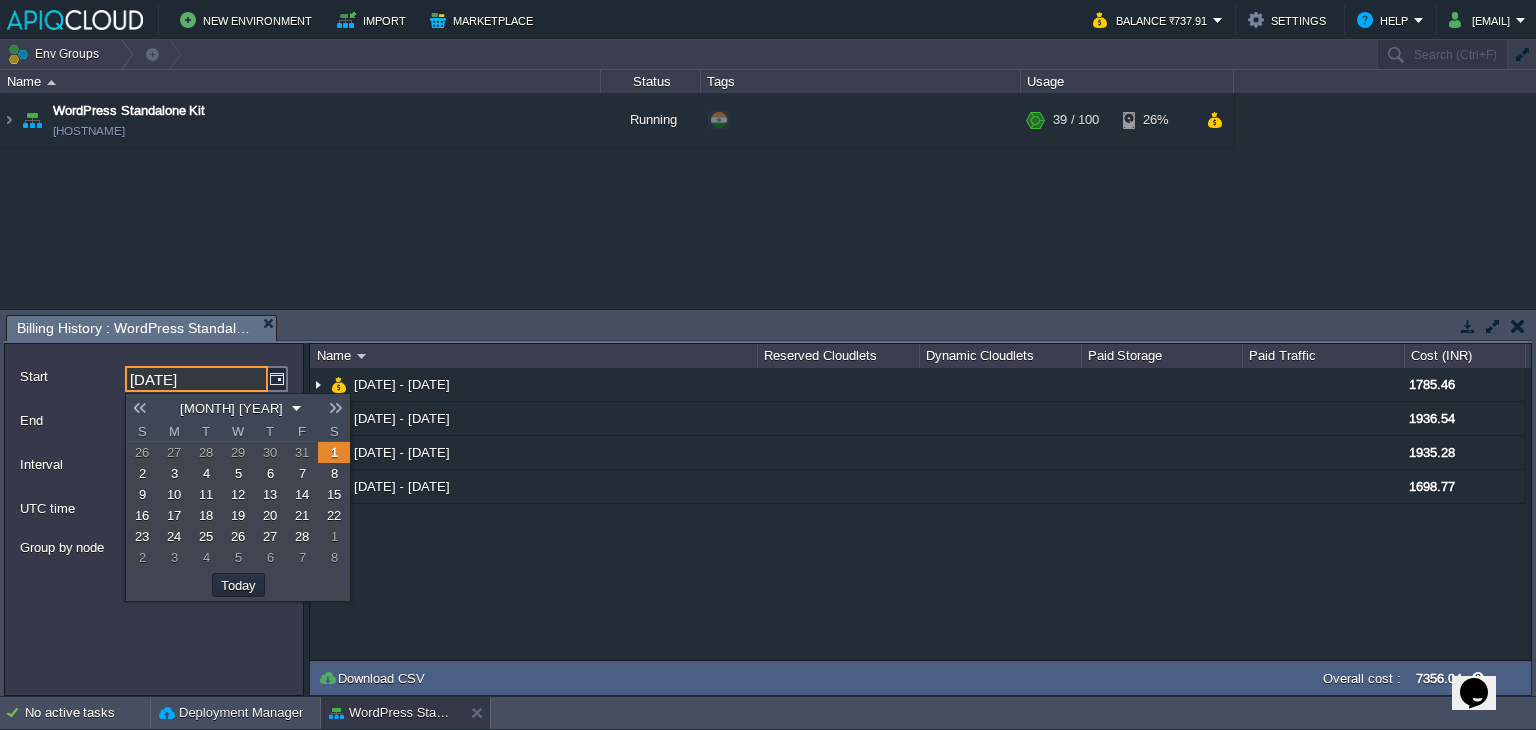 click at bounding box center (336, 408) 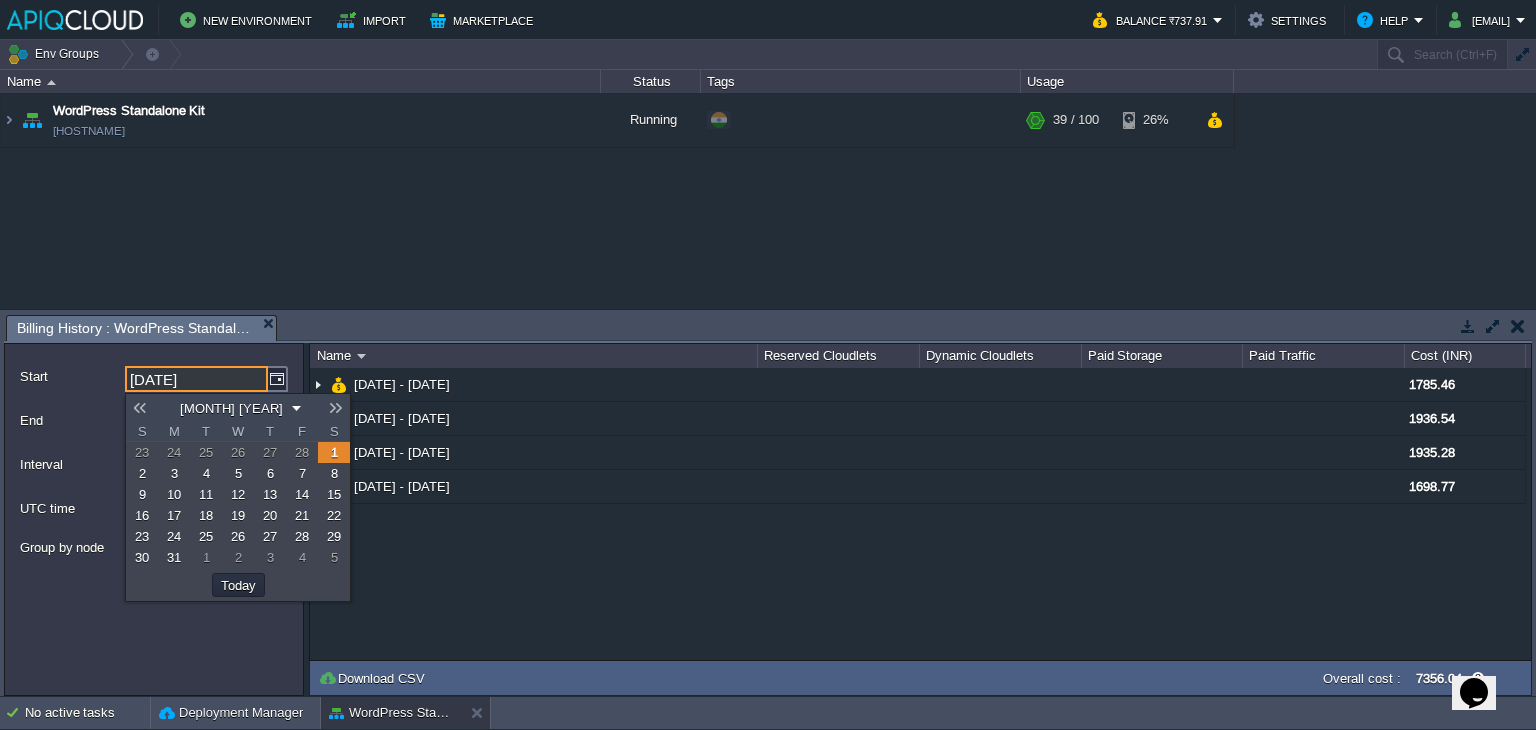 click at bounding box center (336, 408) 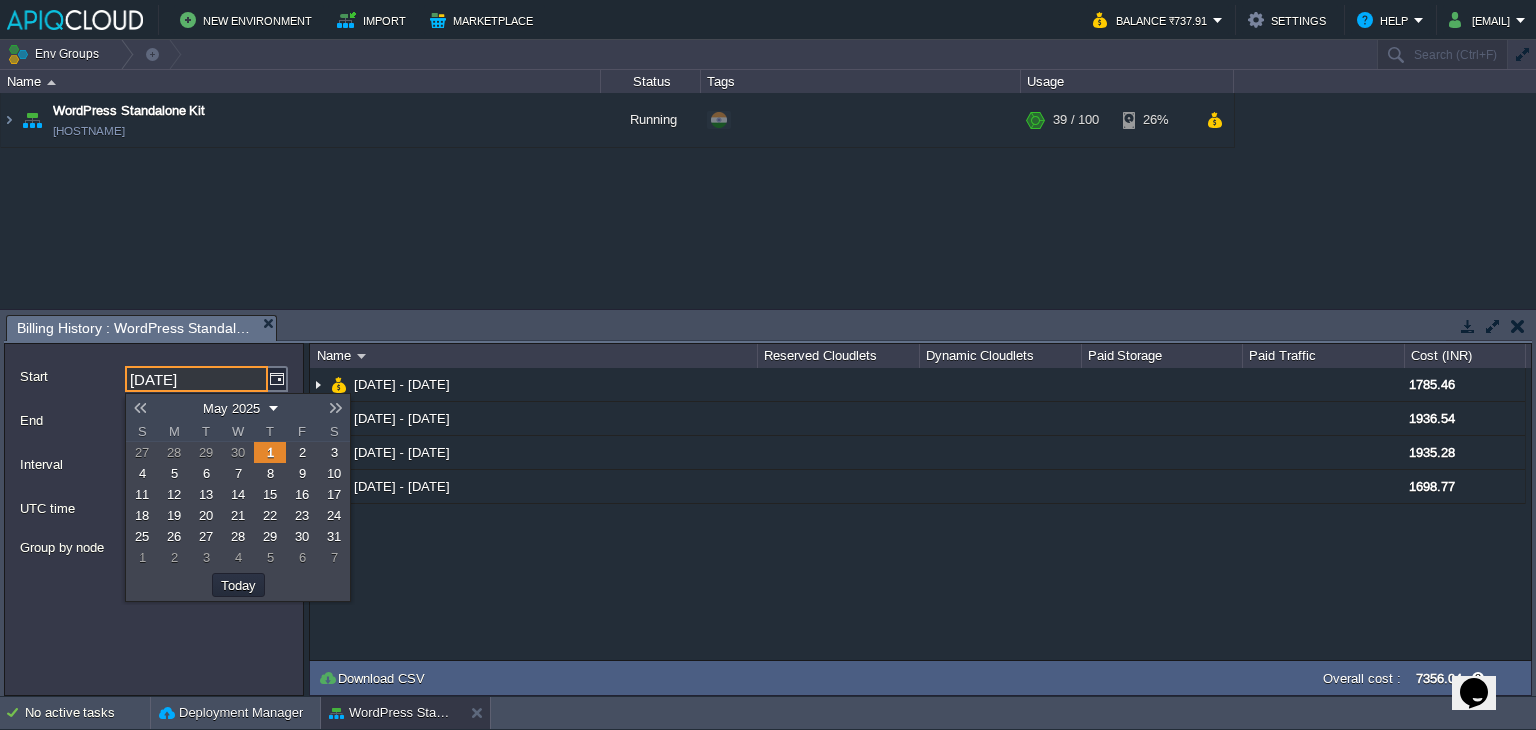 click at bounding box center [336, 408] 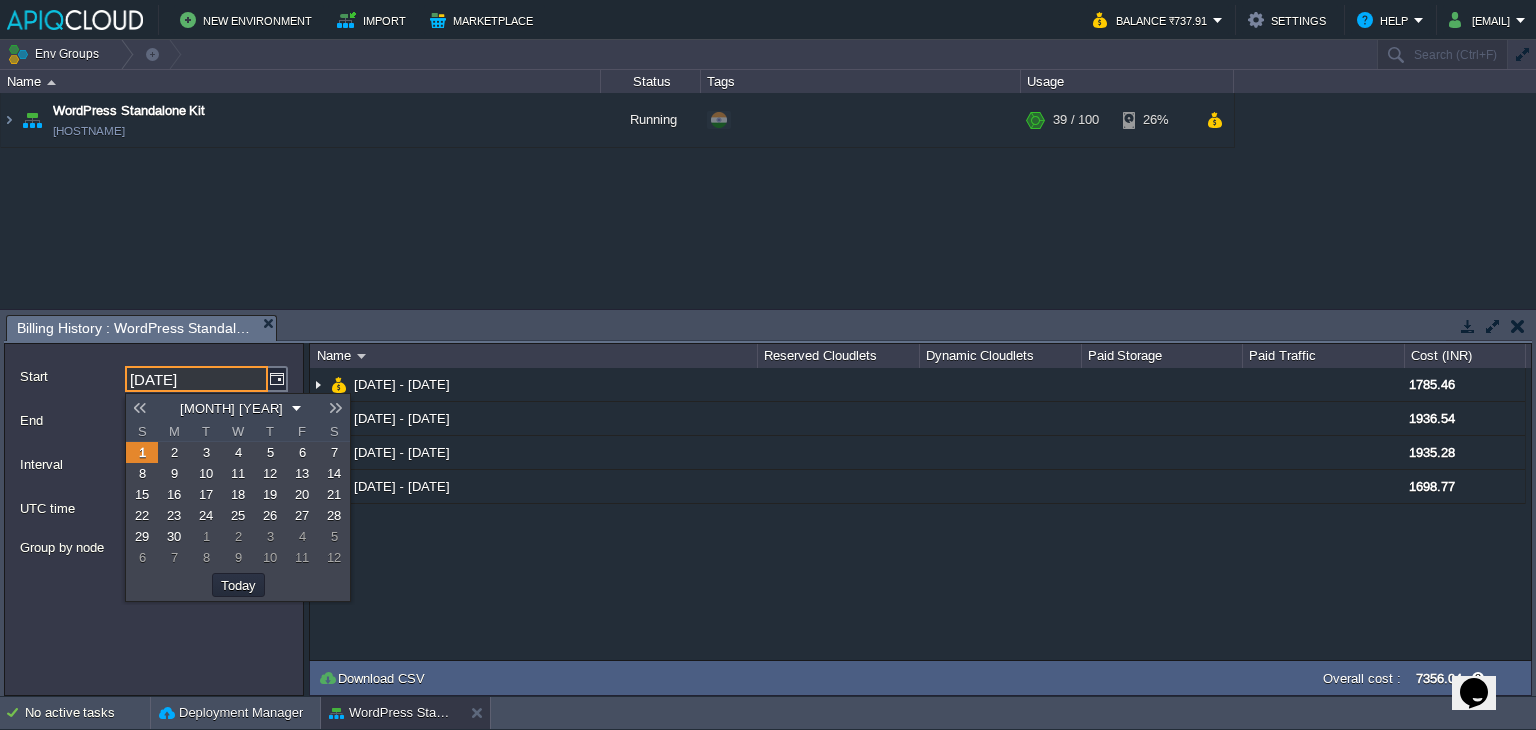 click at bounding box center [336, 408] 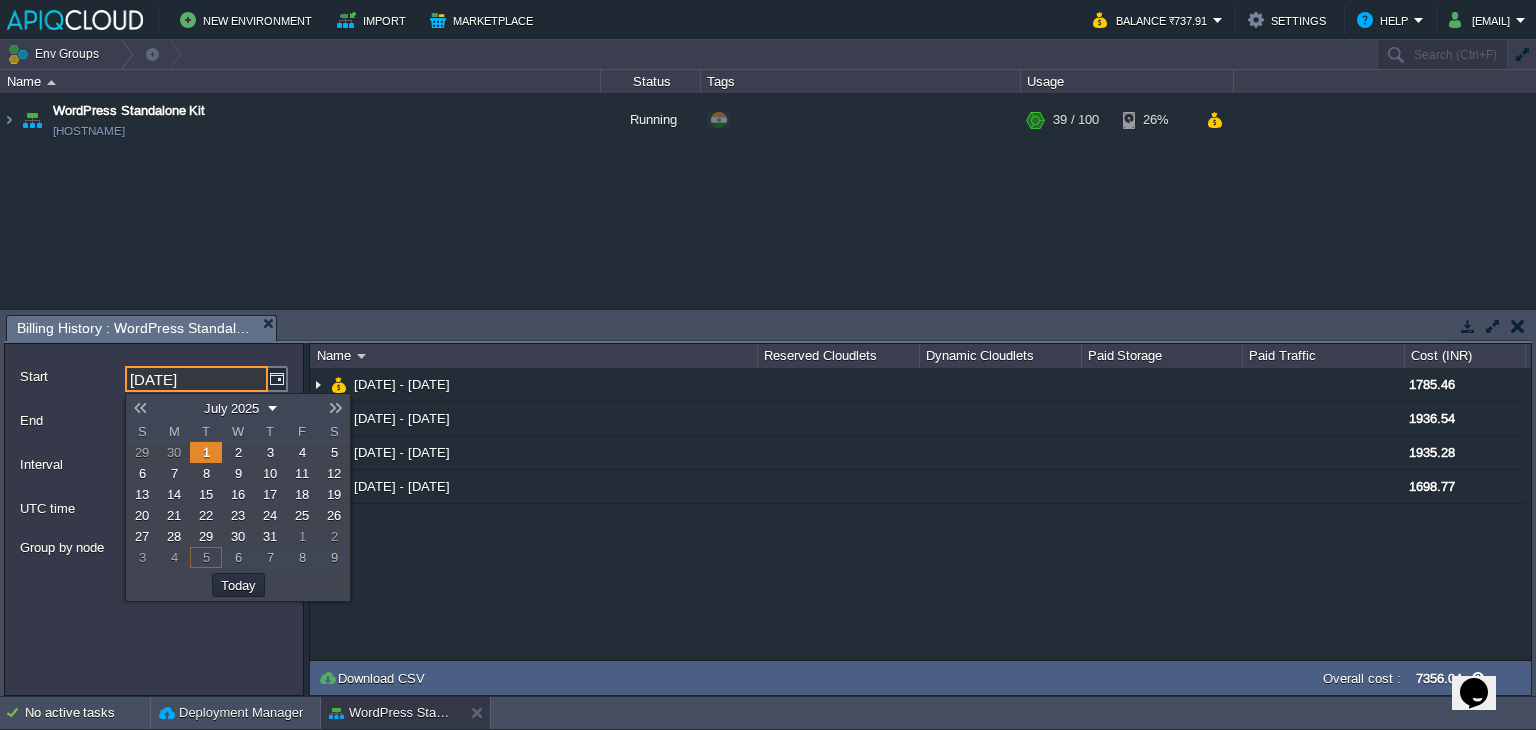 click at bounding box center [140, 408] 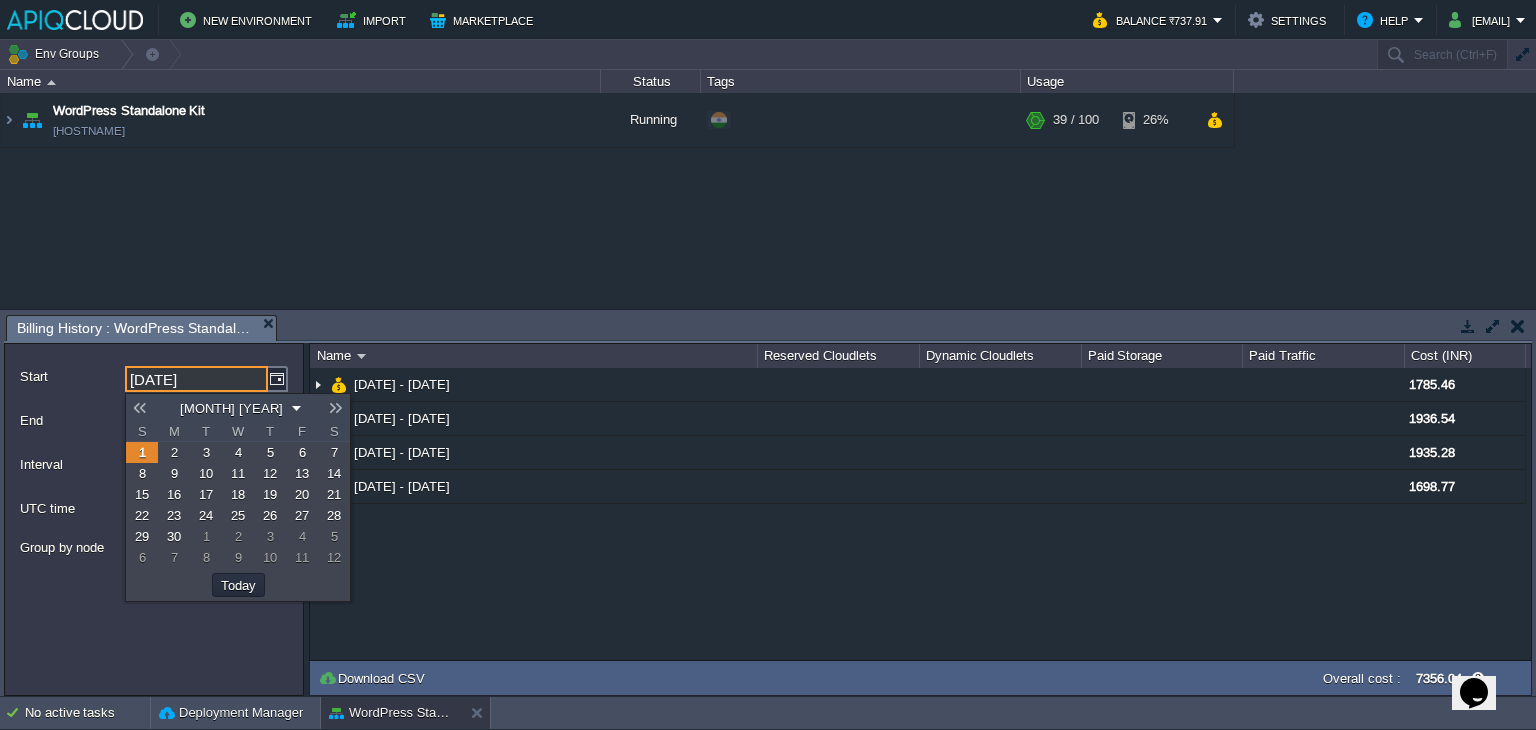 click at bounding box center (336, 408) 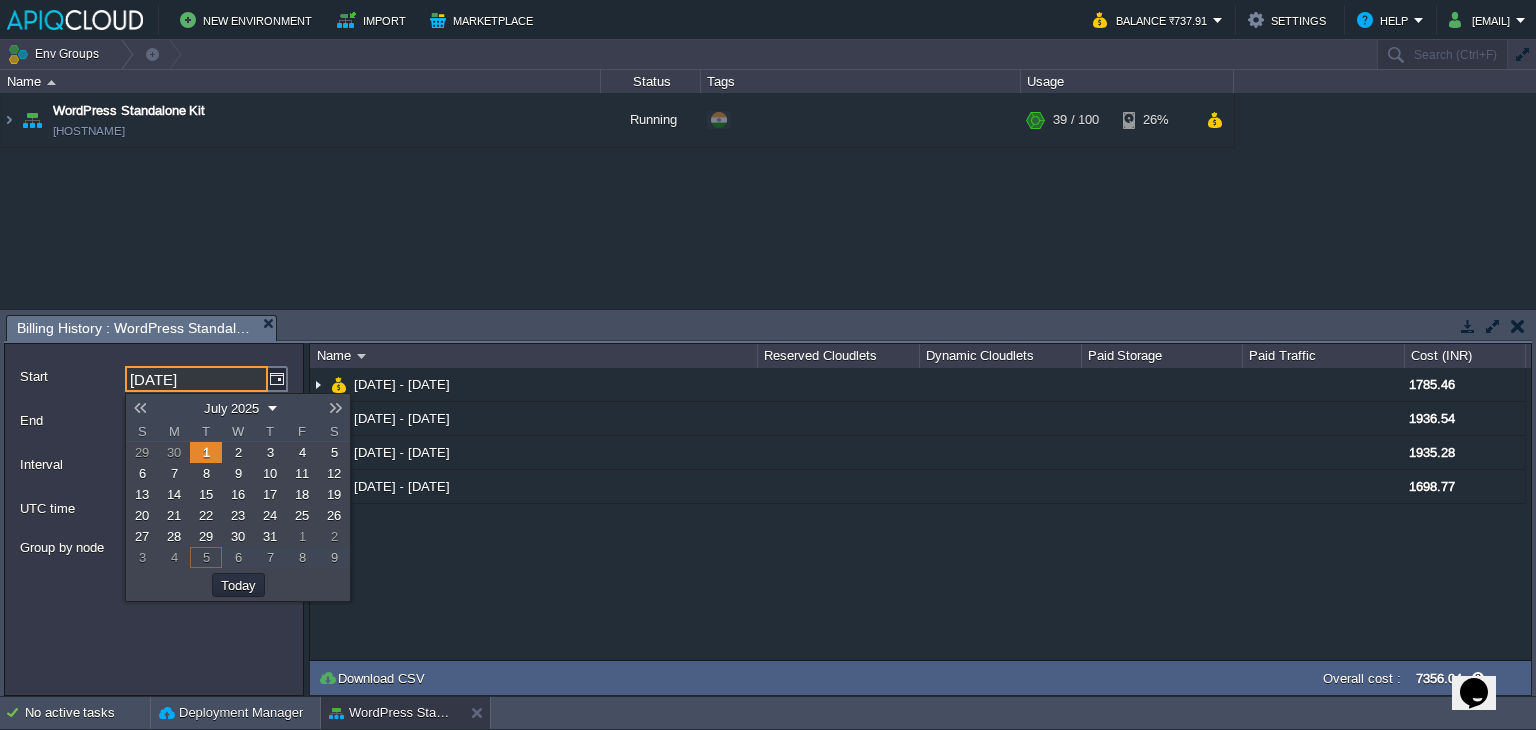 click at bounding box center [140, 408] 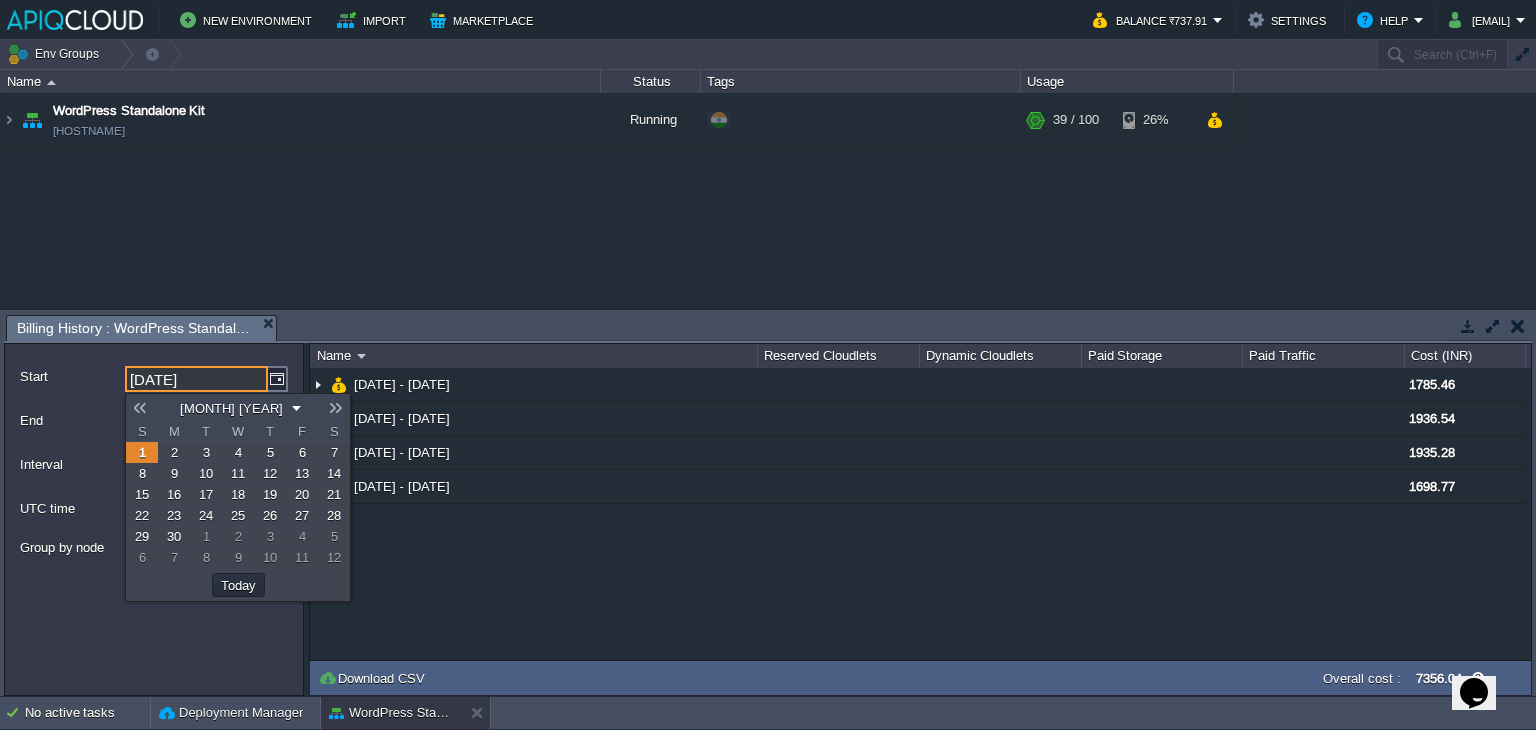 click on "27" at bounding box center [302, 515] 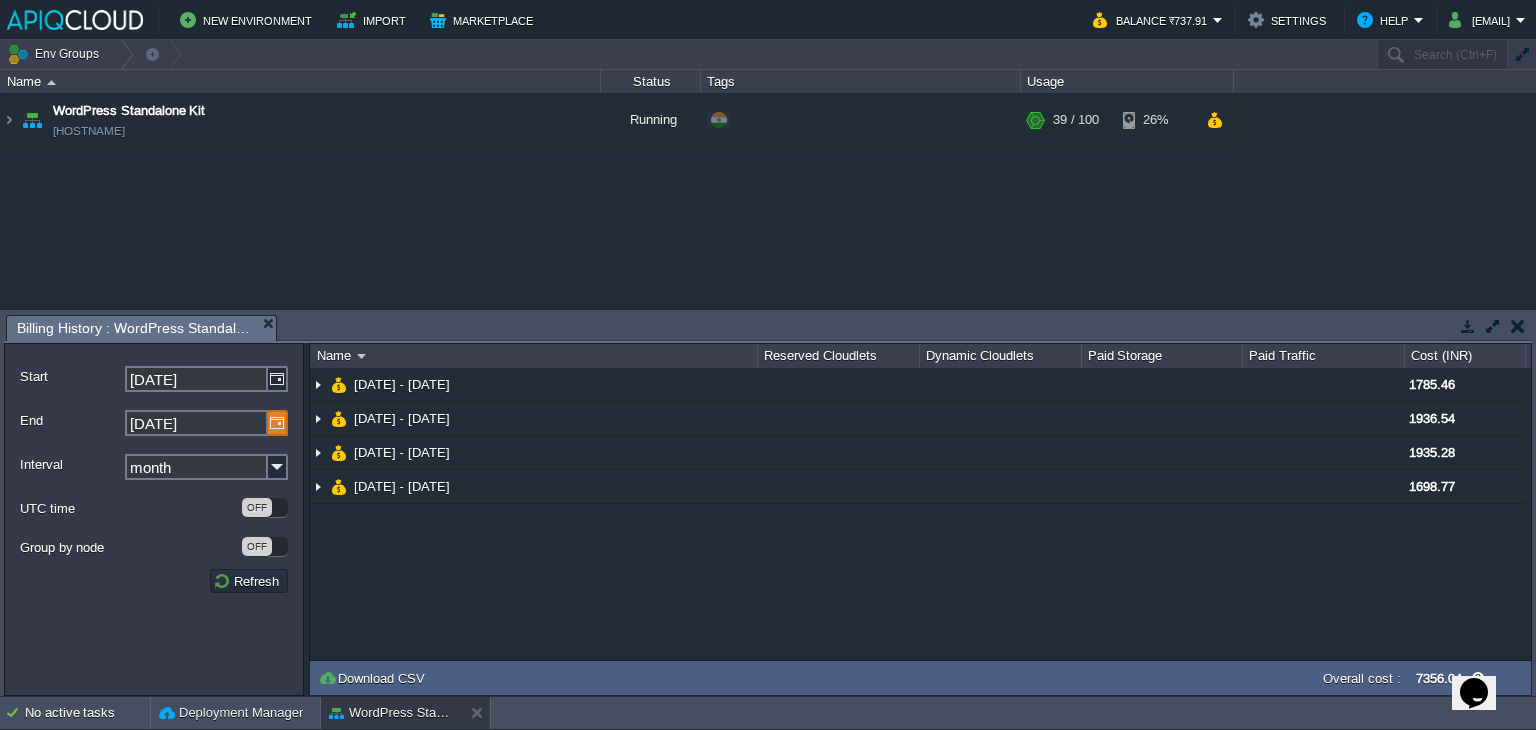 click at bounding box center (278, 423) 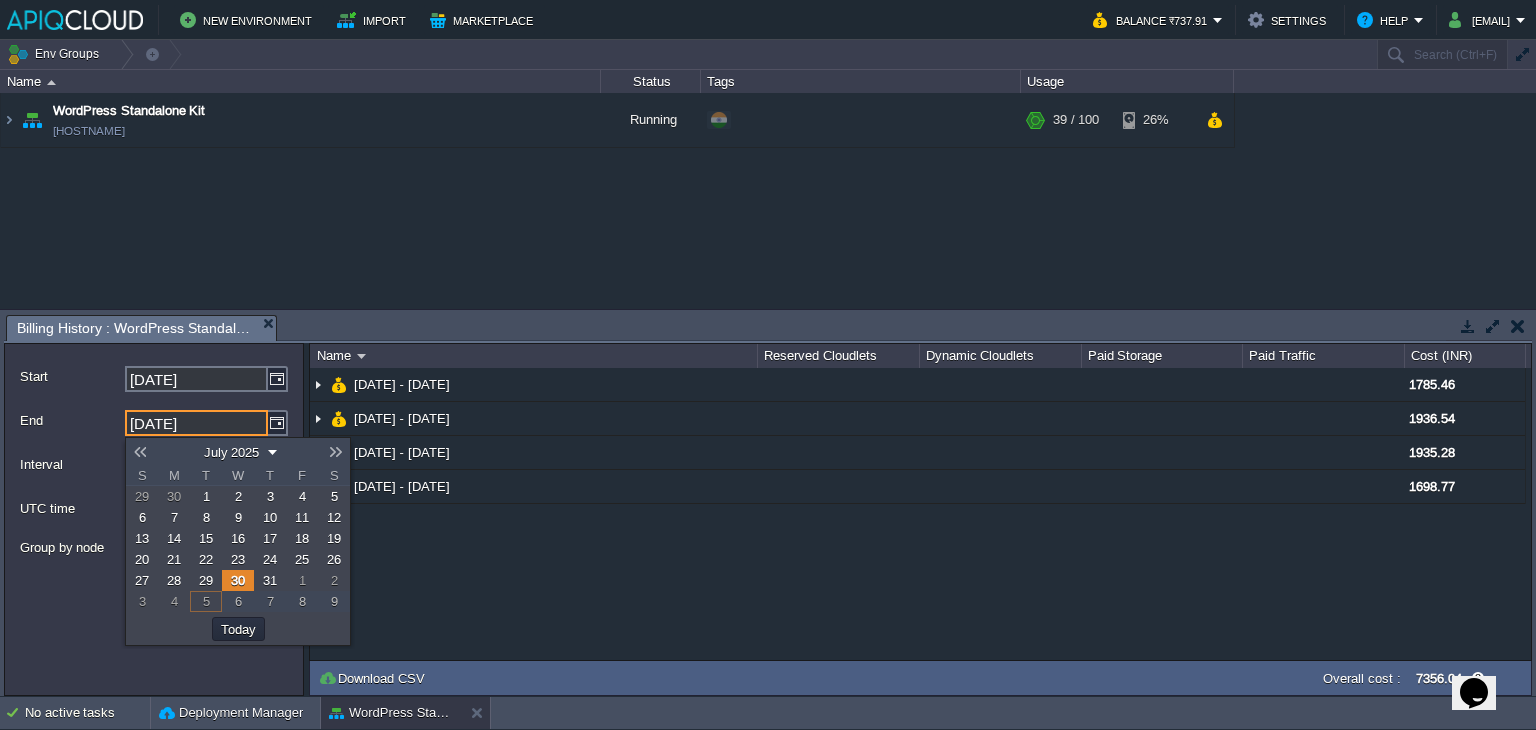 click at bounding box center (336, 452) 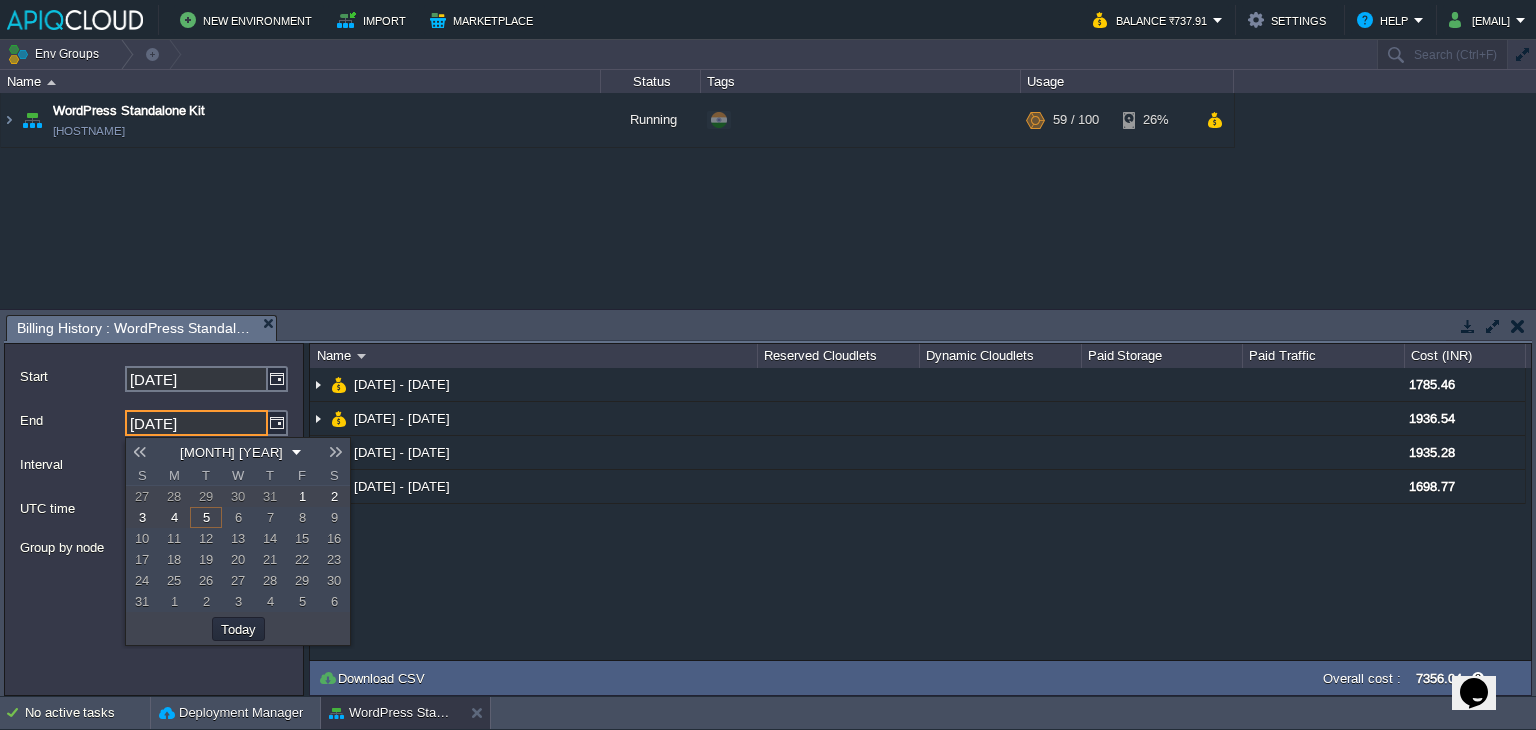click at bounding box center [336, 452] 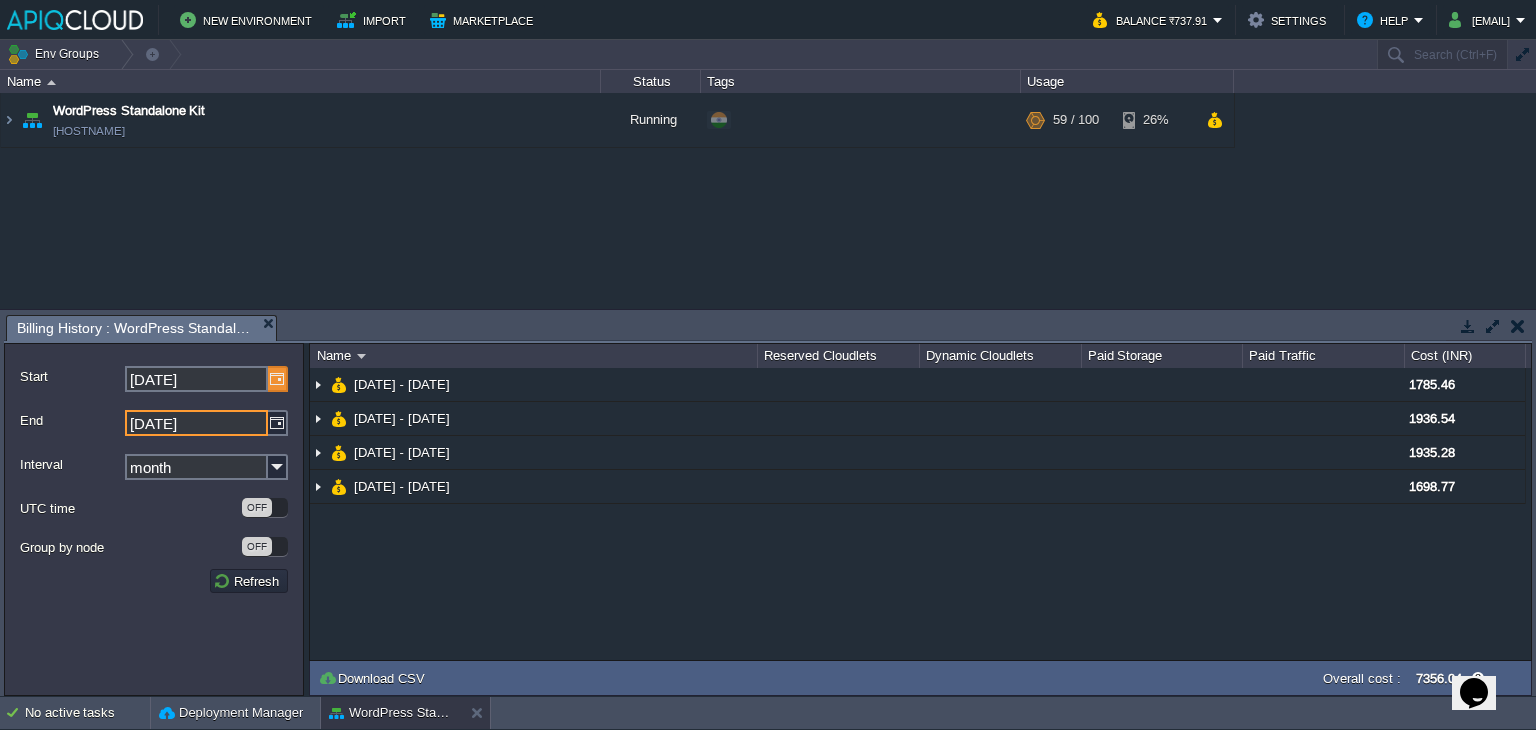 click at bounding box center [278, 379] 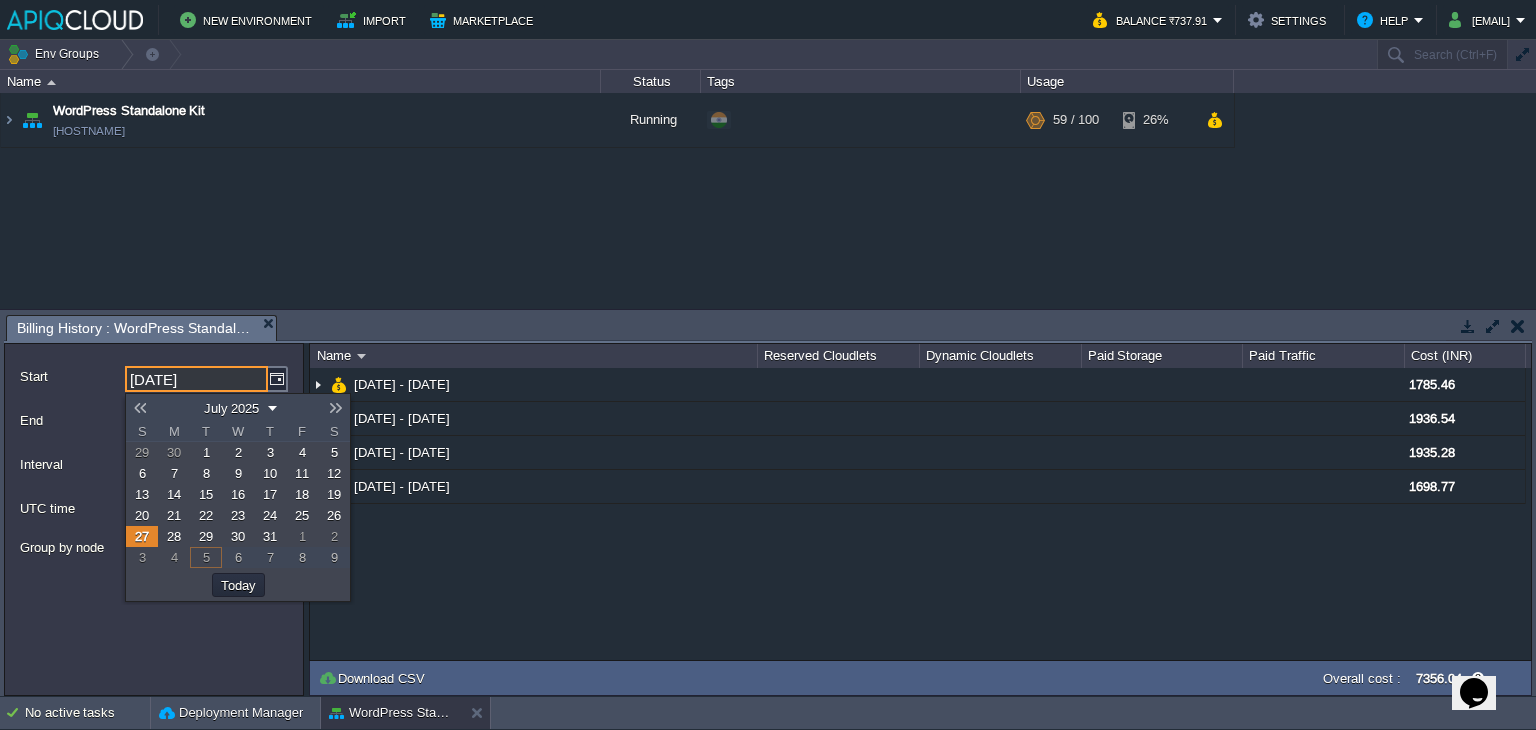 click at bounding box center [336, 408] 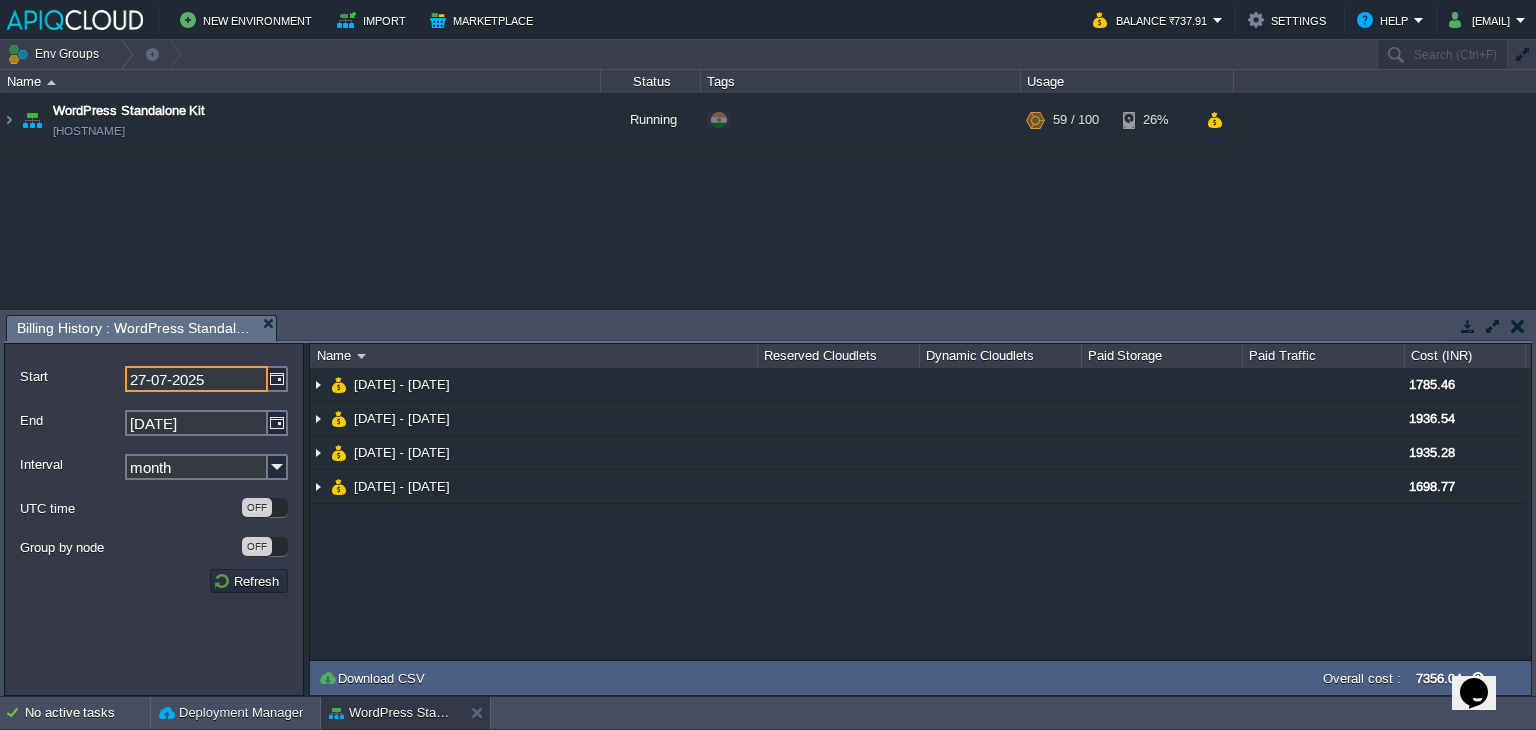 click on "month" at bounding box center (196, 467) 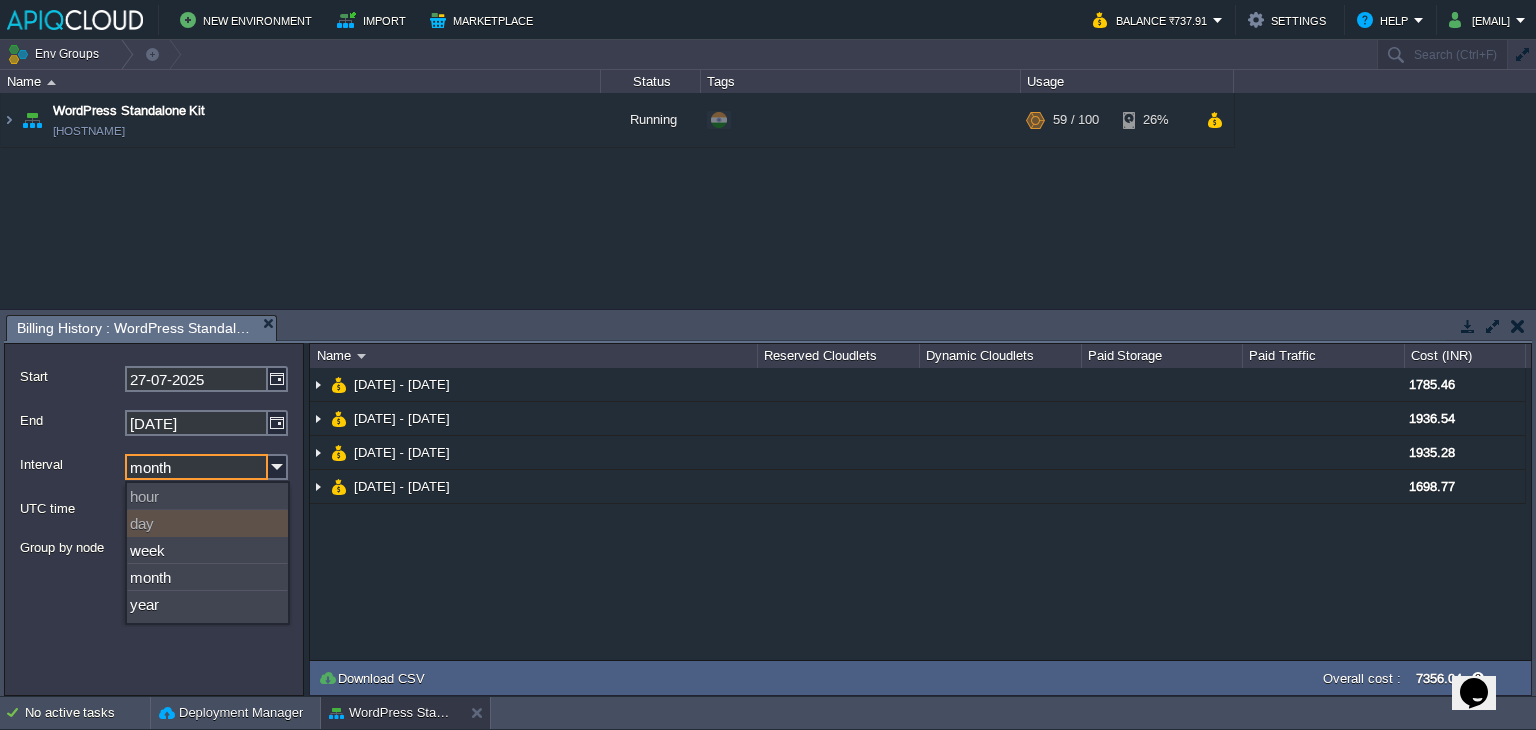 click on "day" at bounding box center [207, 523] 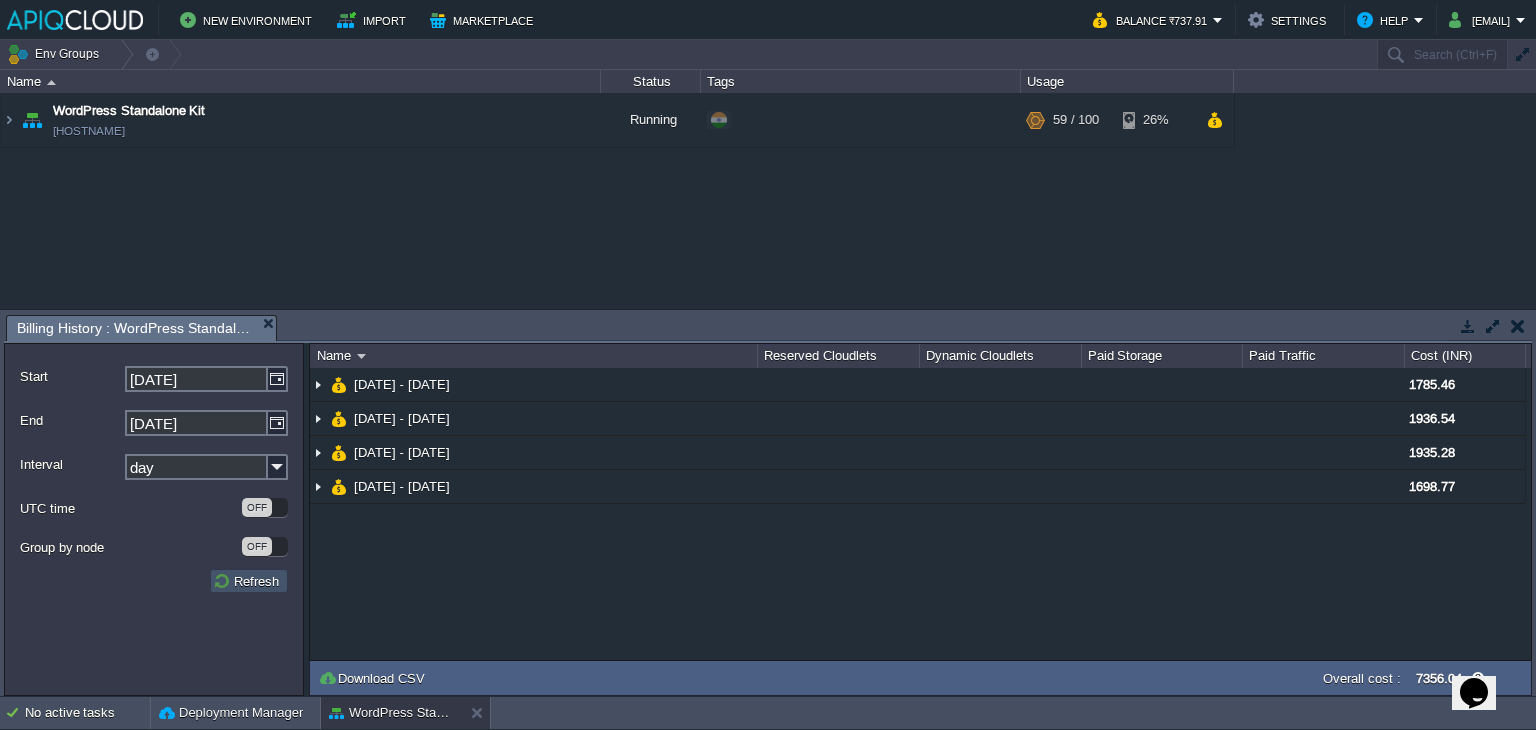 click on "Refresh" at bounding box center [249, 581] 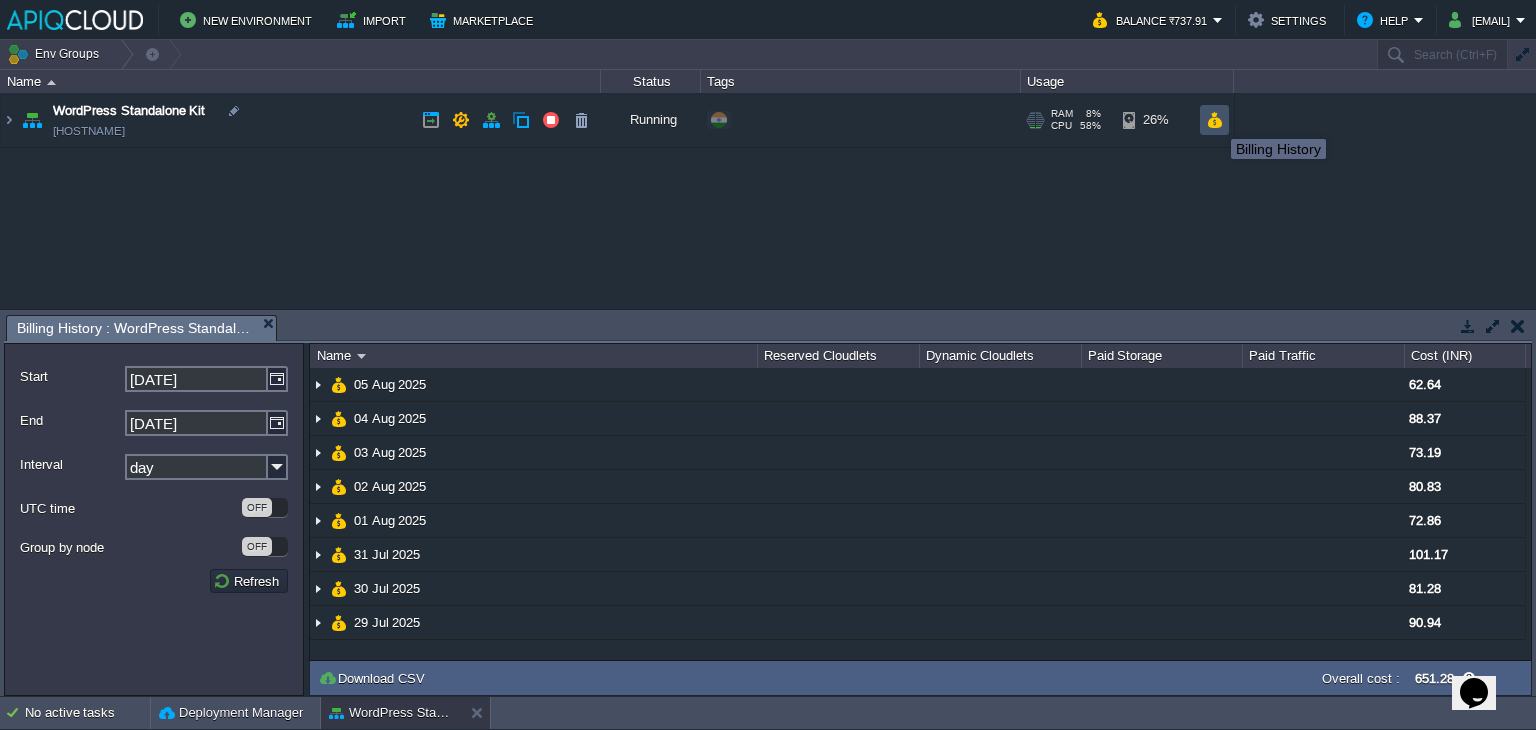 click at bounding box center (1214, 120) 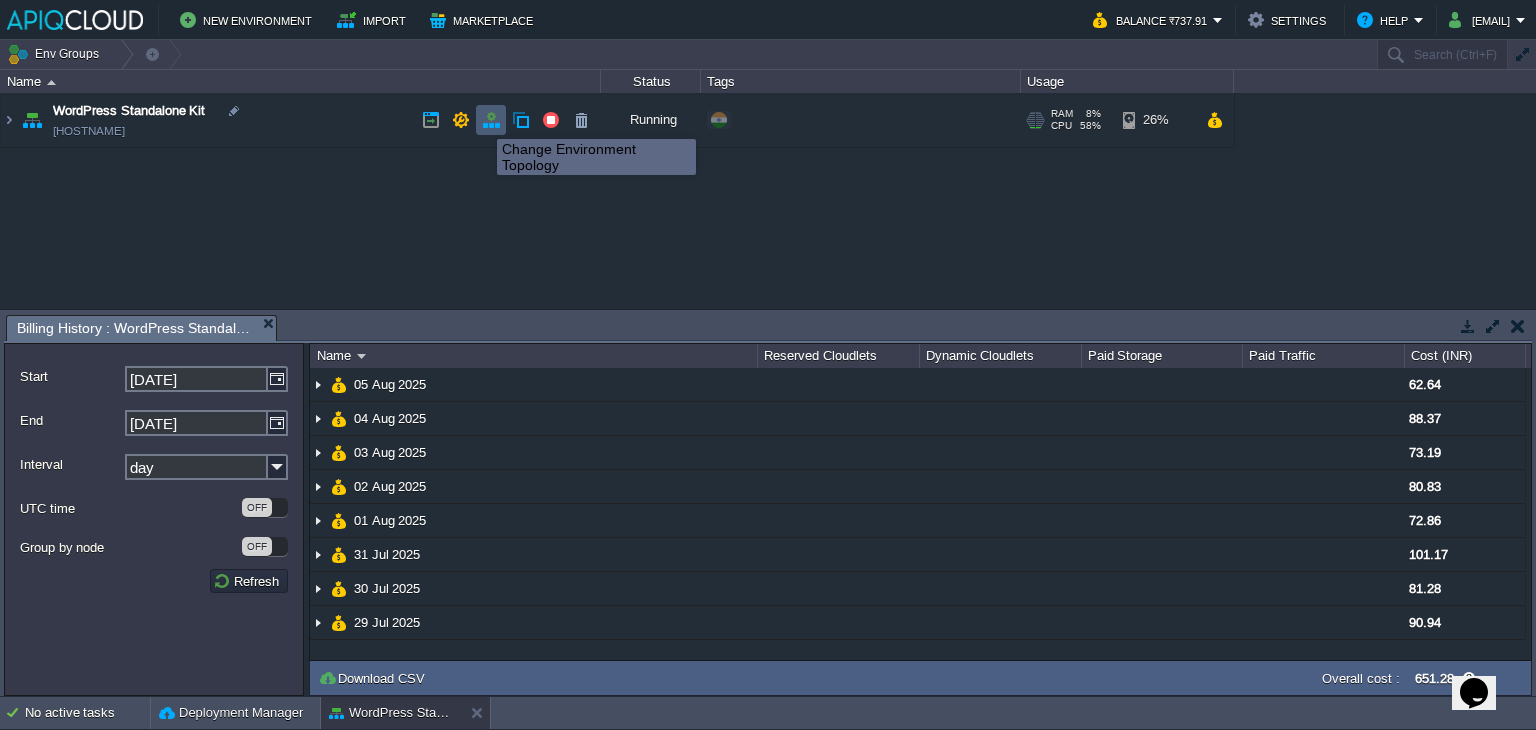 click at bounding box center [491, 120] 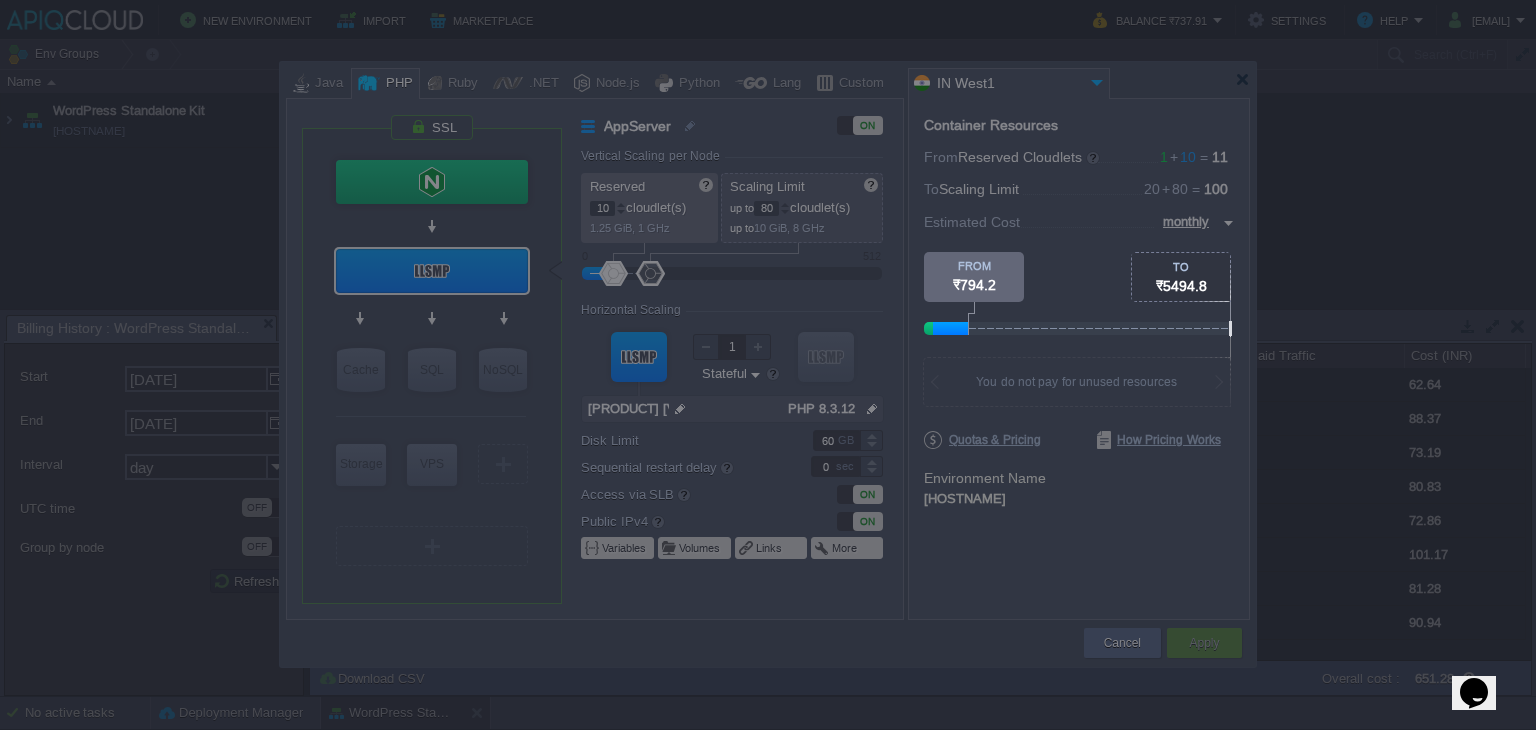 click on "New Environment Import Marketplace Bonus ₹0.00 Upgrade Account Balance ₹737.91 Settings Help [EMAIL]       Env Groups                     Search (Ctrl+F)         auto-gen Name Status Tags Usage WordPress Standalone Kit [HOSTNAME] Running                                 + Add to Env Group                                                                                                                                                            RAM                 8%                                         CPU                 58%                             59 / 100                    26%                           Tasks Activity Log Archive Git / SVN Billing History : WordPress Standalone Kit   Start [DATE] End [DATE] Interval day UTC time OFF Group by node OFF Refresh Name Reserved Cloudlets Dynamic Cloudlets Paid Storage Paid Traffic Cost (INR) NaN.00 05 Aug 2025 62.64 04 Aug 2025 88.37 03 Aug 2025 73.19 02 Aug 2025 80.83 01 Aug 2025" at bounding box center [768, 365] 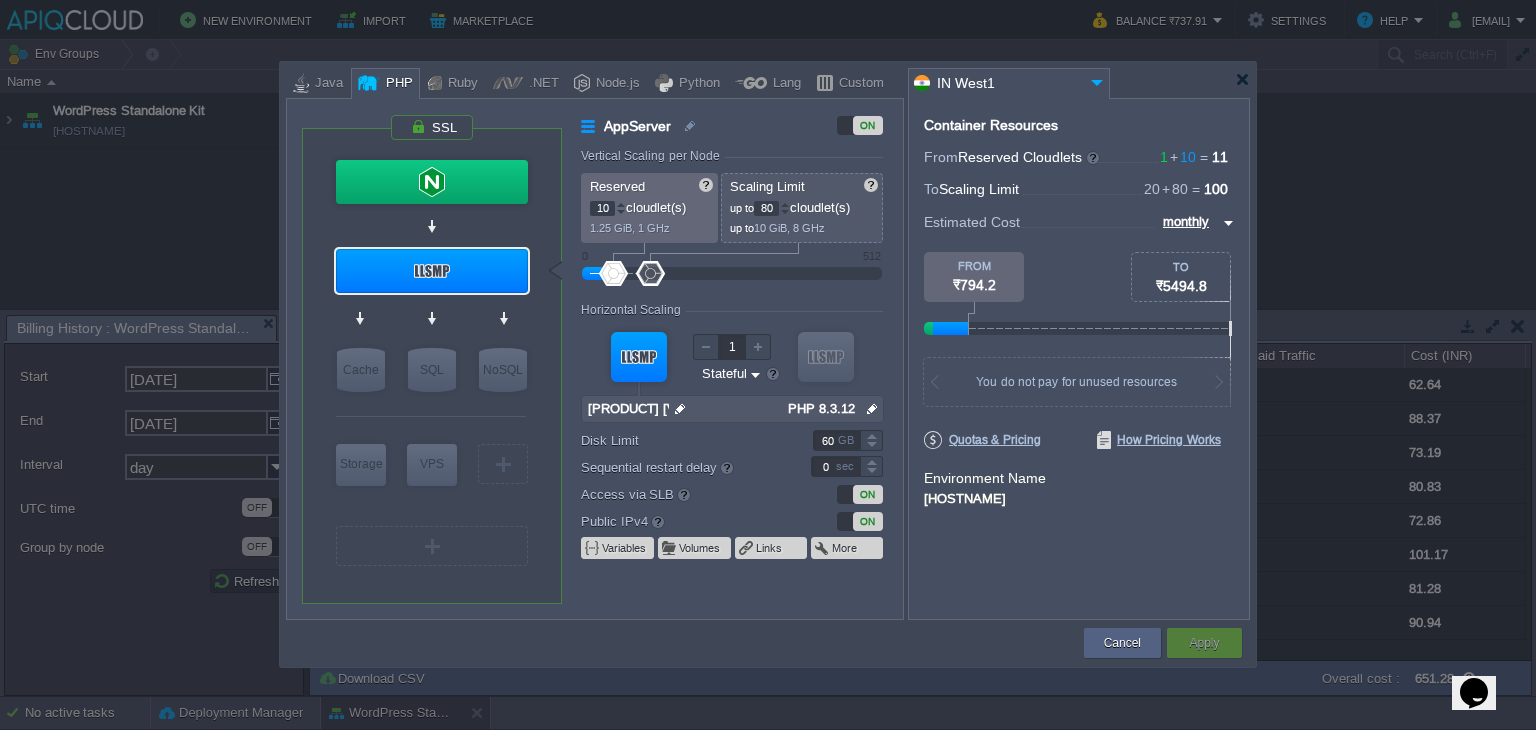 click on "monthly" at bounding box center [1187, 222] 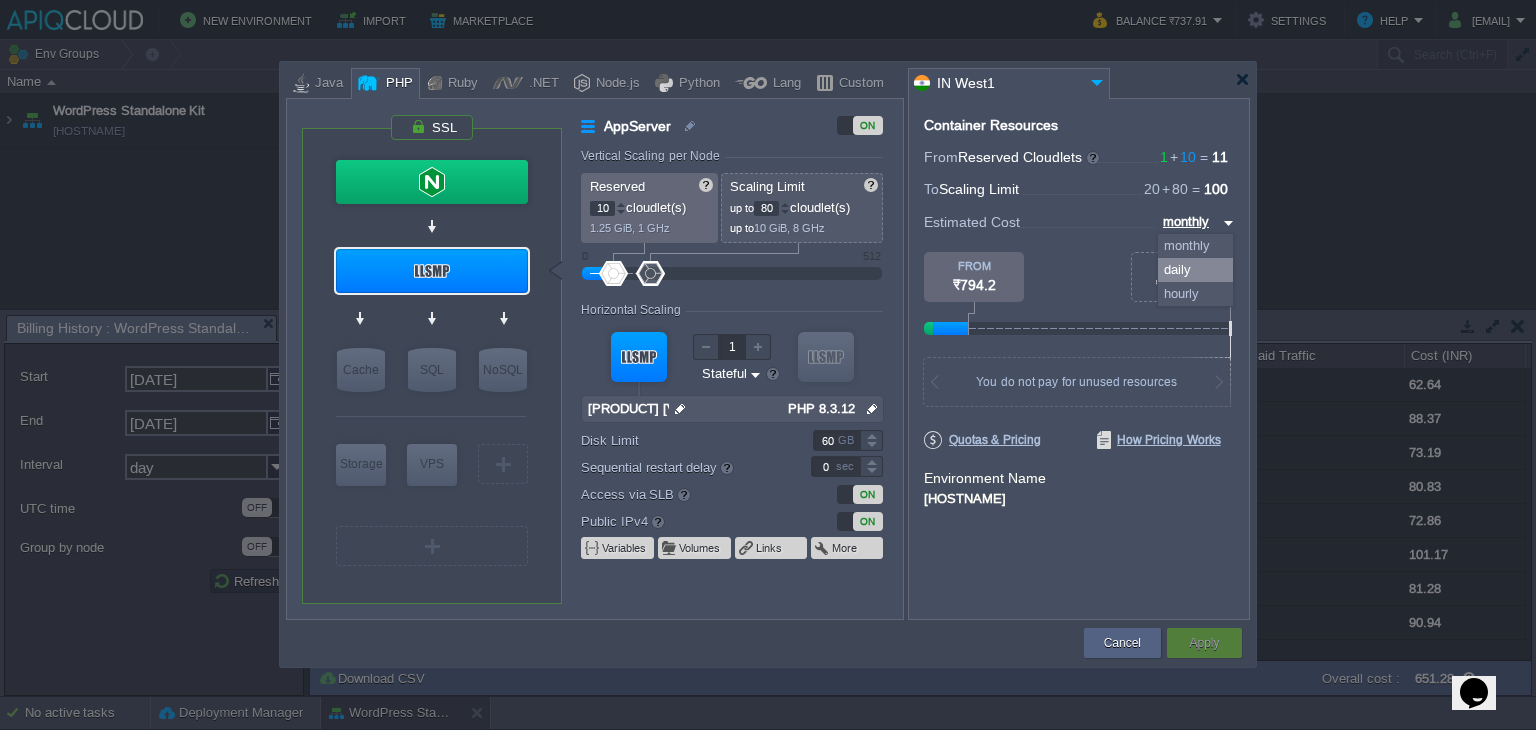 click on "daily" at bounding box center (1195, 270) 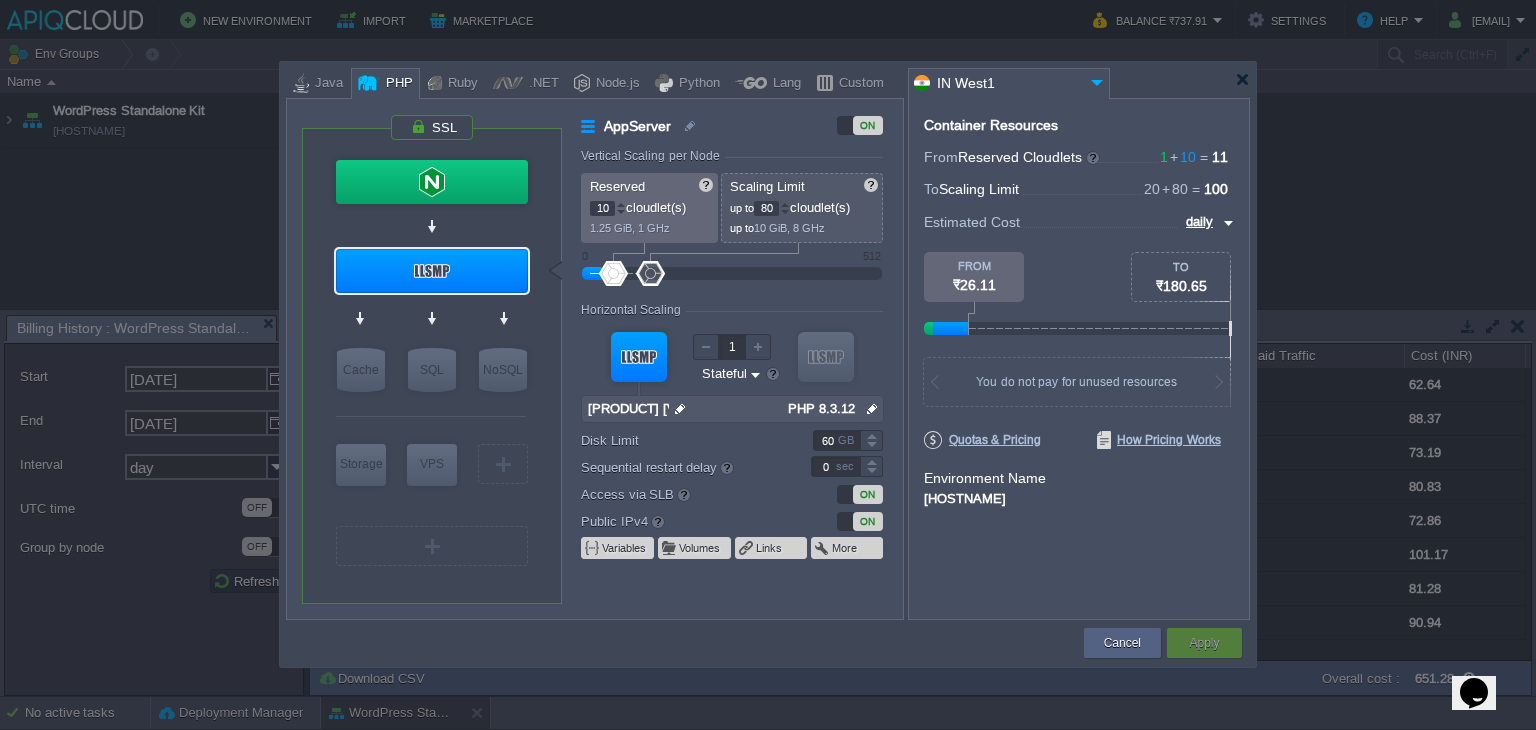 click on "daily" at bounding box center (1199, 222) 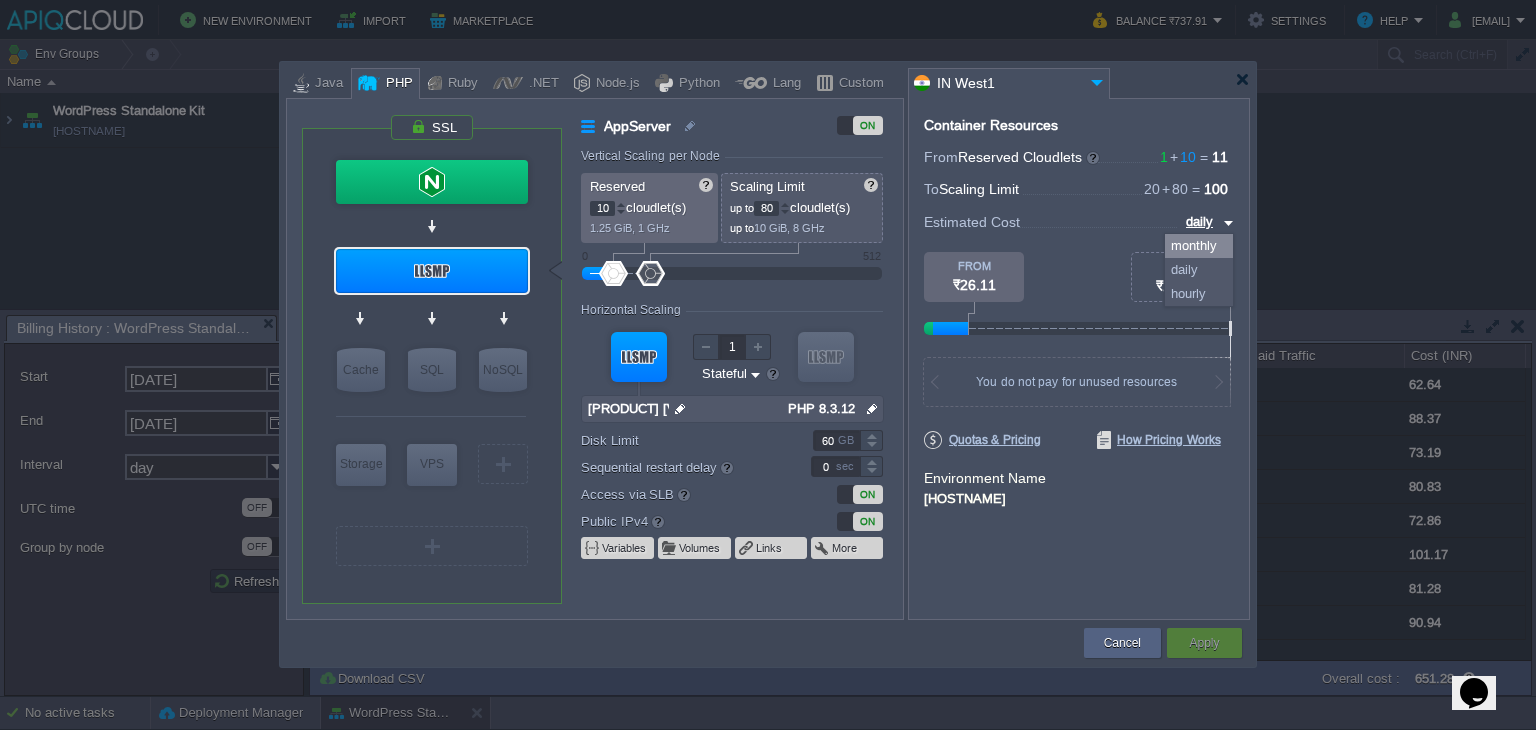 click on "monthly" at bounding box center (1199, 246) 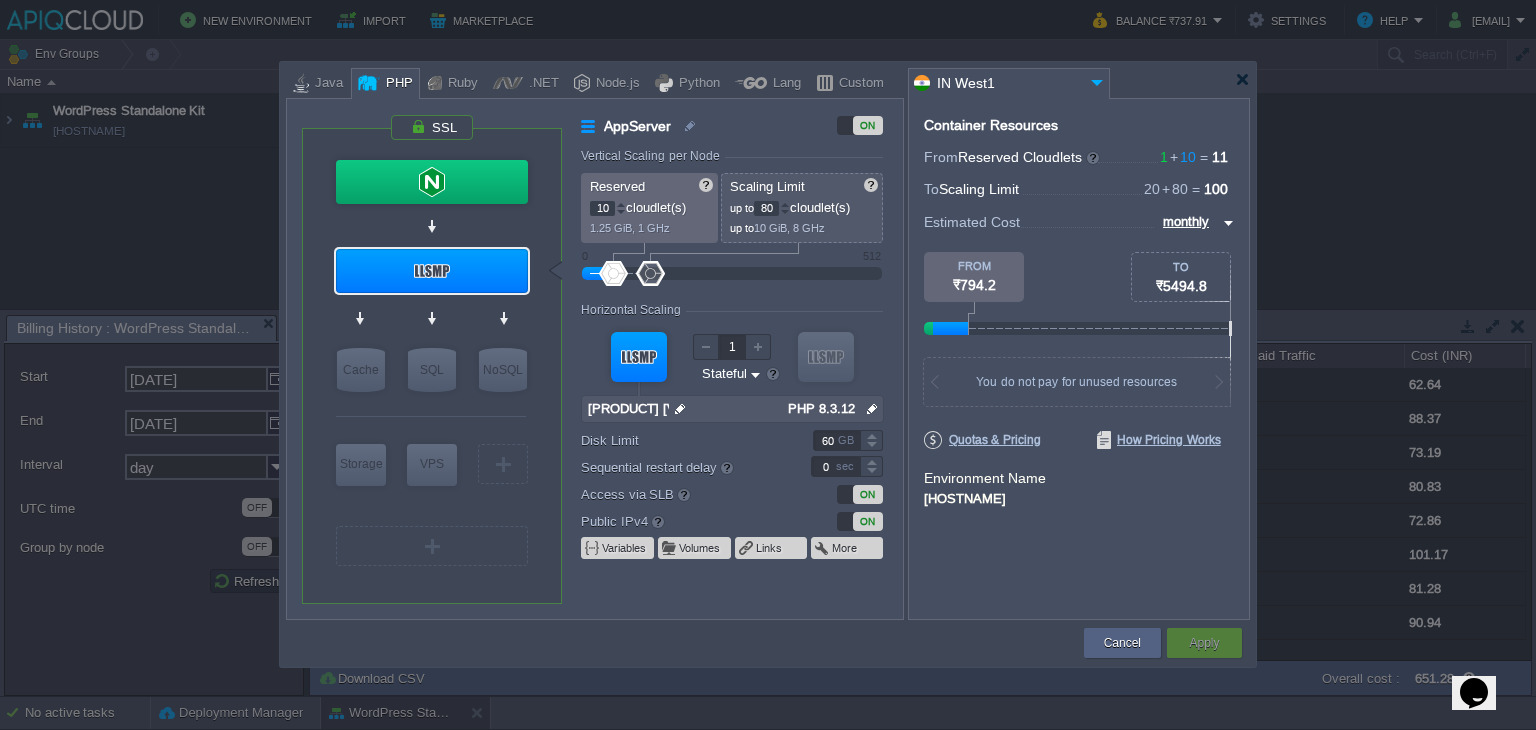 click at bounding box center (1220, 382) 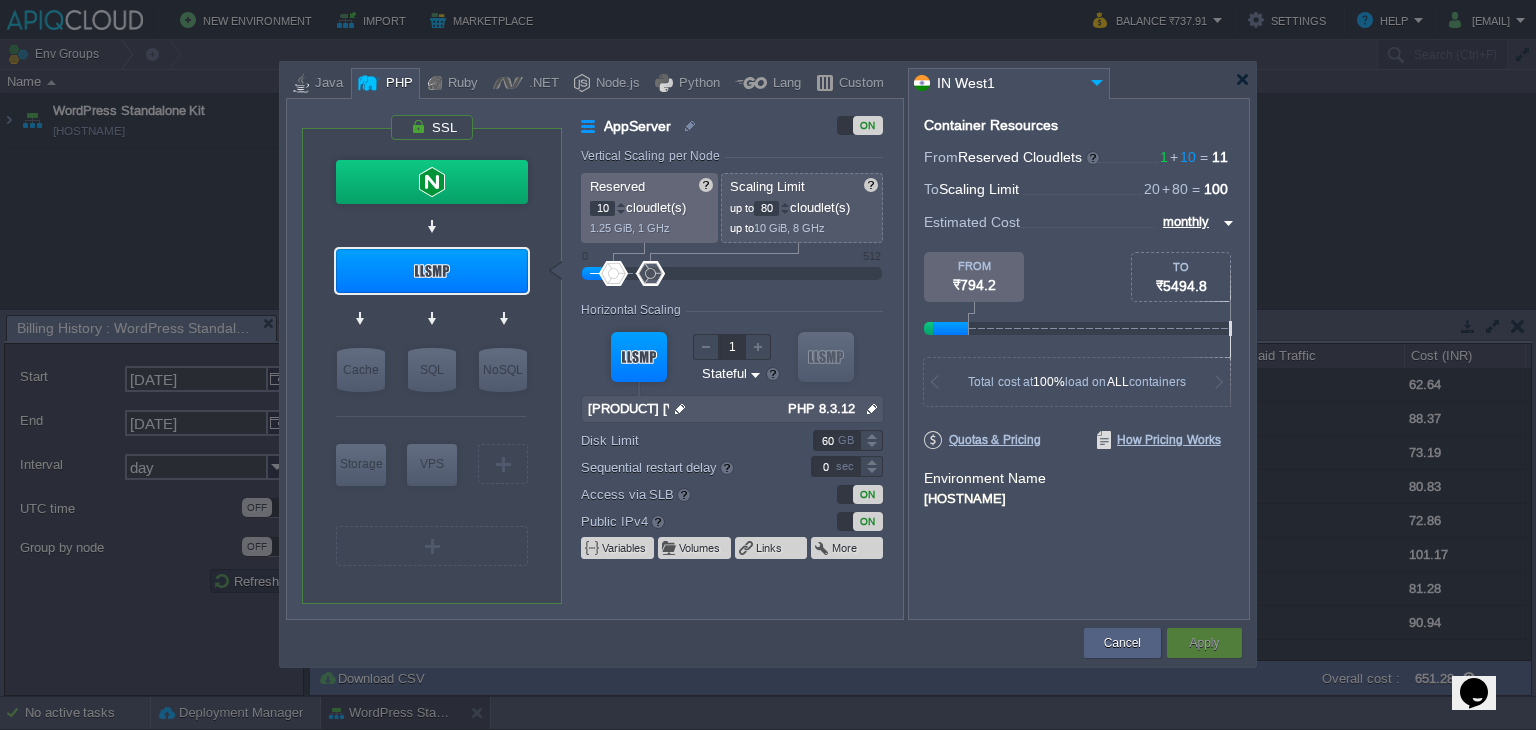 click at bounding box center [1220, 382] 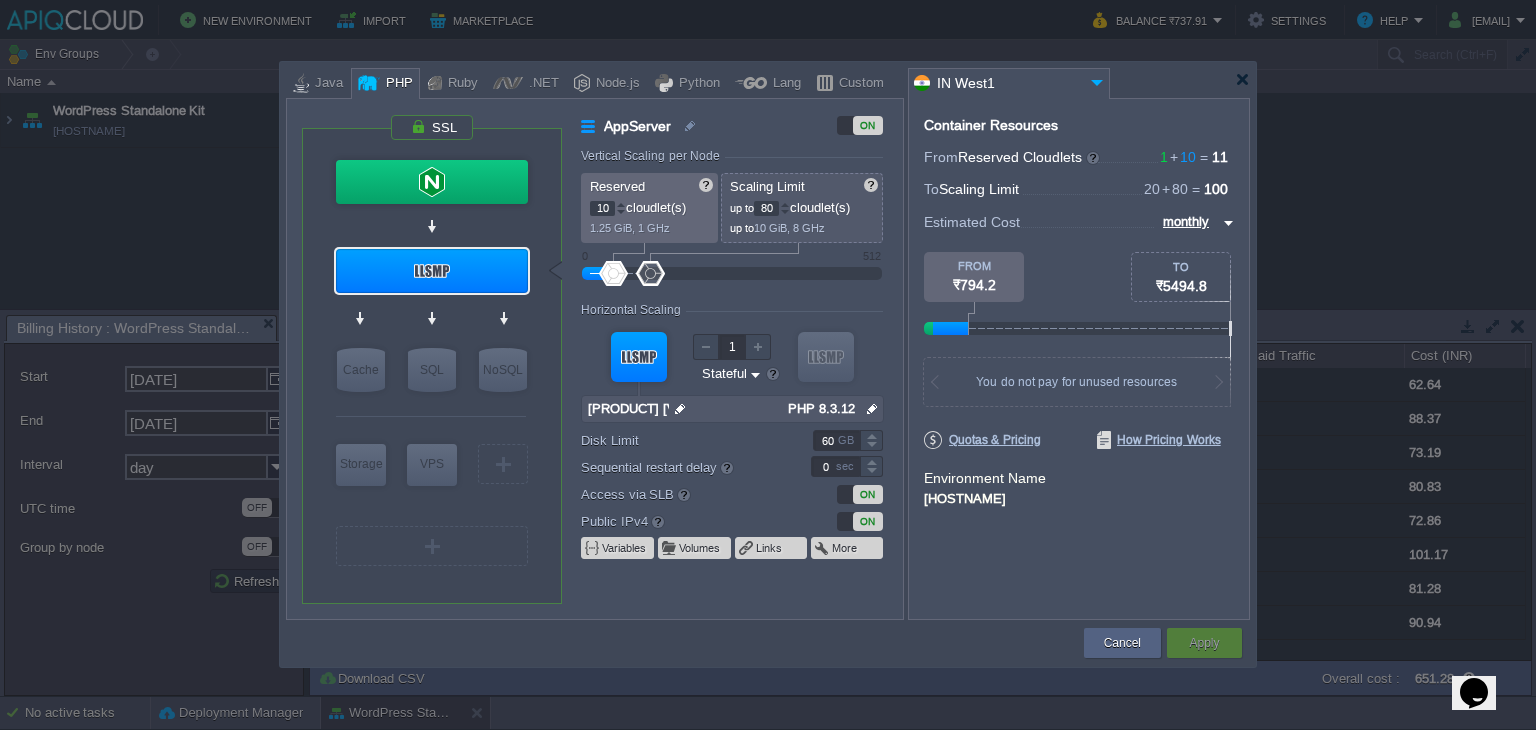 click on "monthly" at bounding box center [1187, 222] 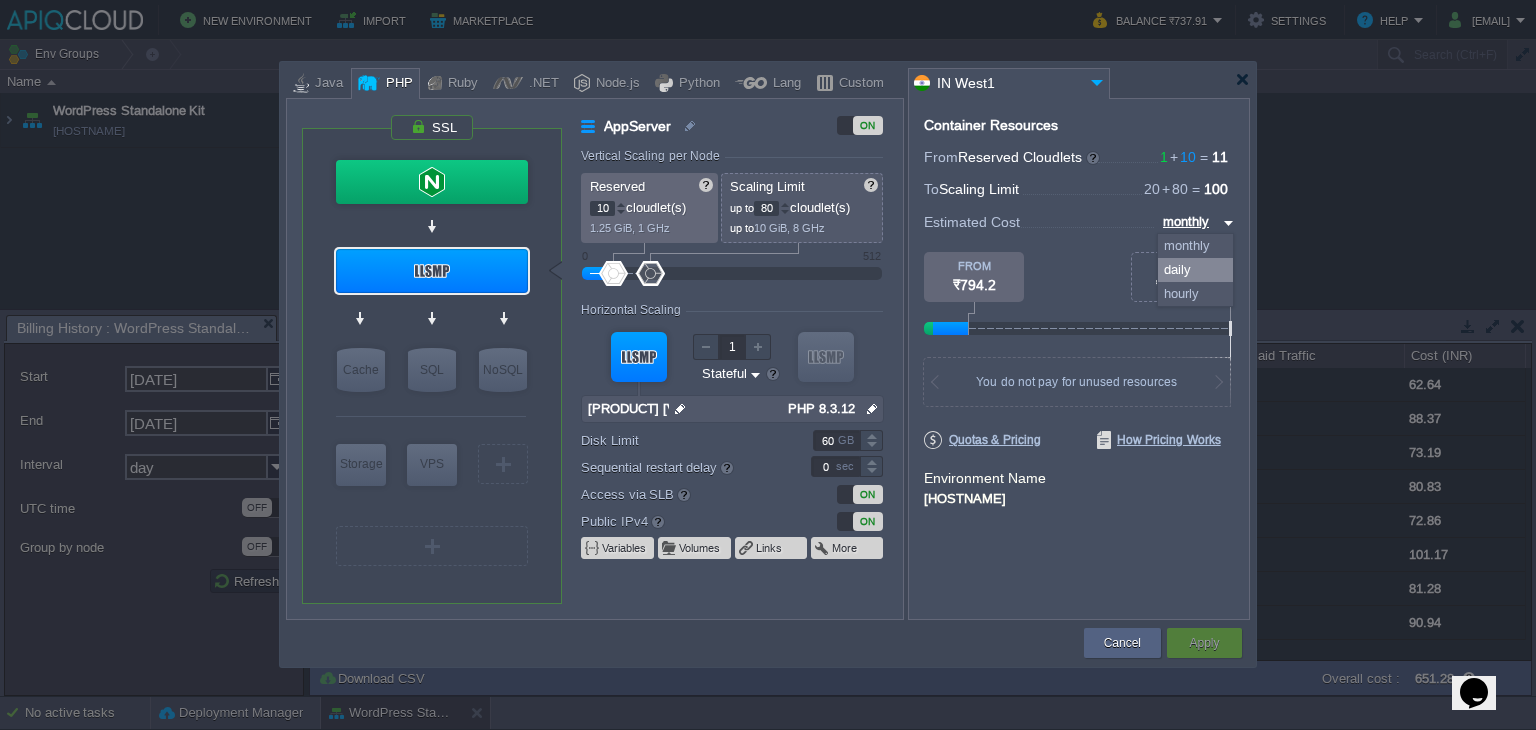 click on "daily" at bounding box center (1195, 270) 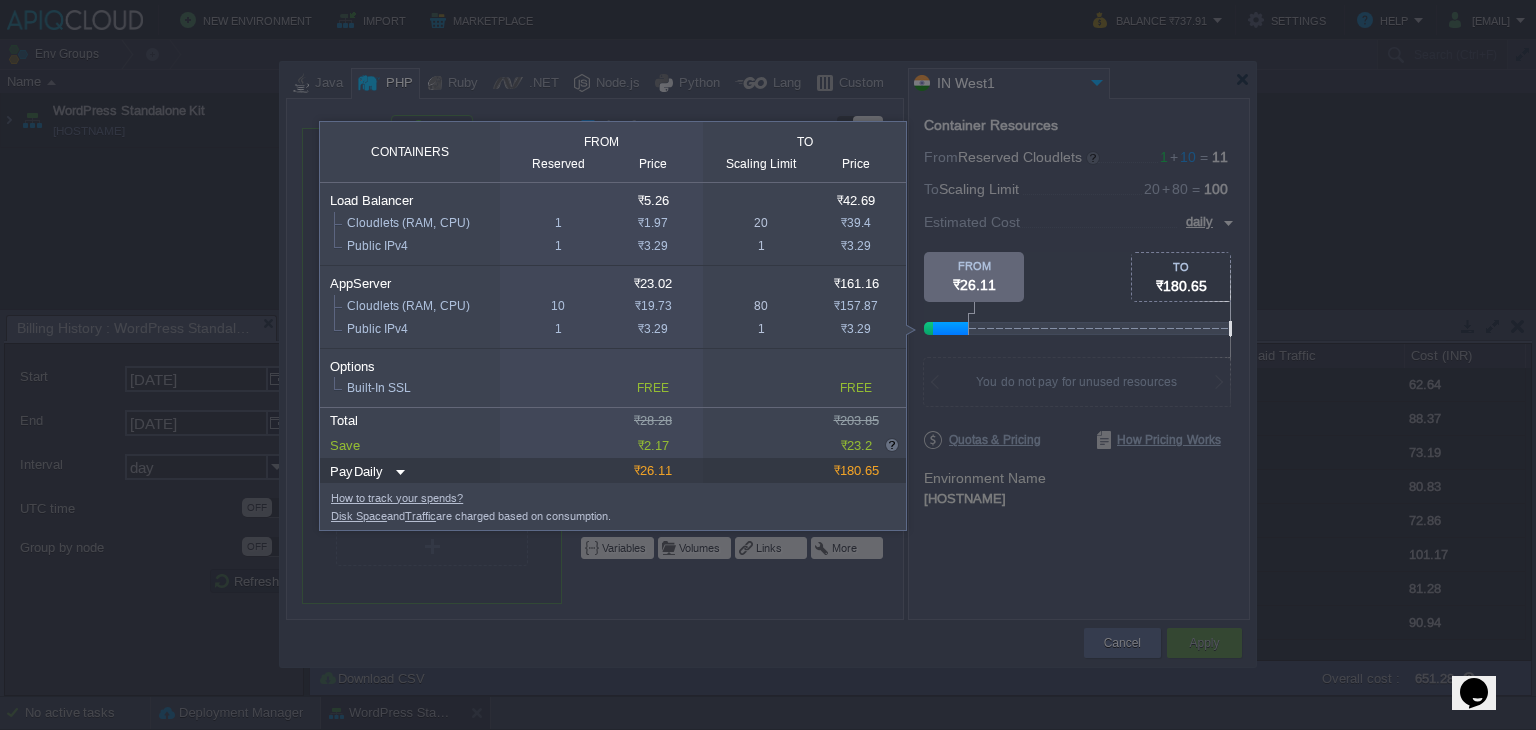 click at bounding box center (1230, 126) 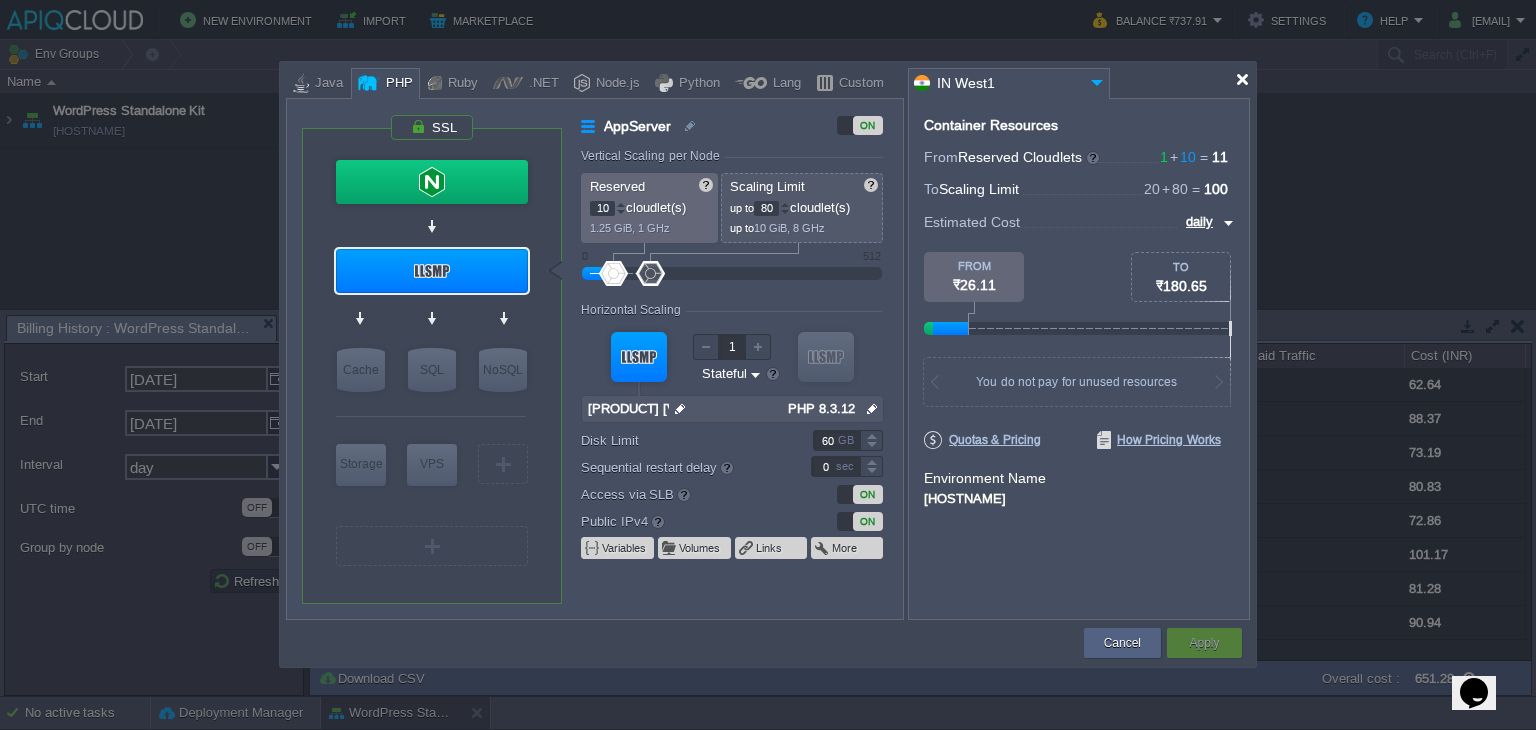 click at bounding box center [1242, 79] 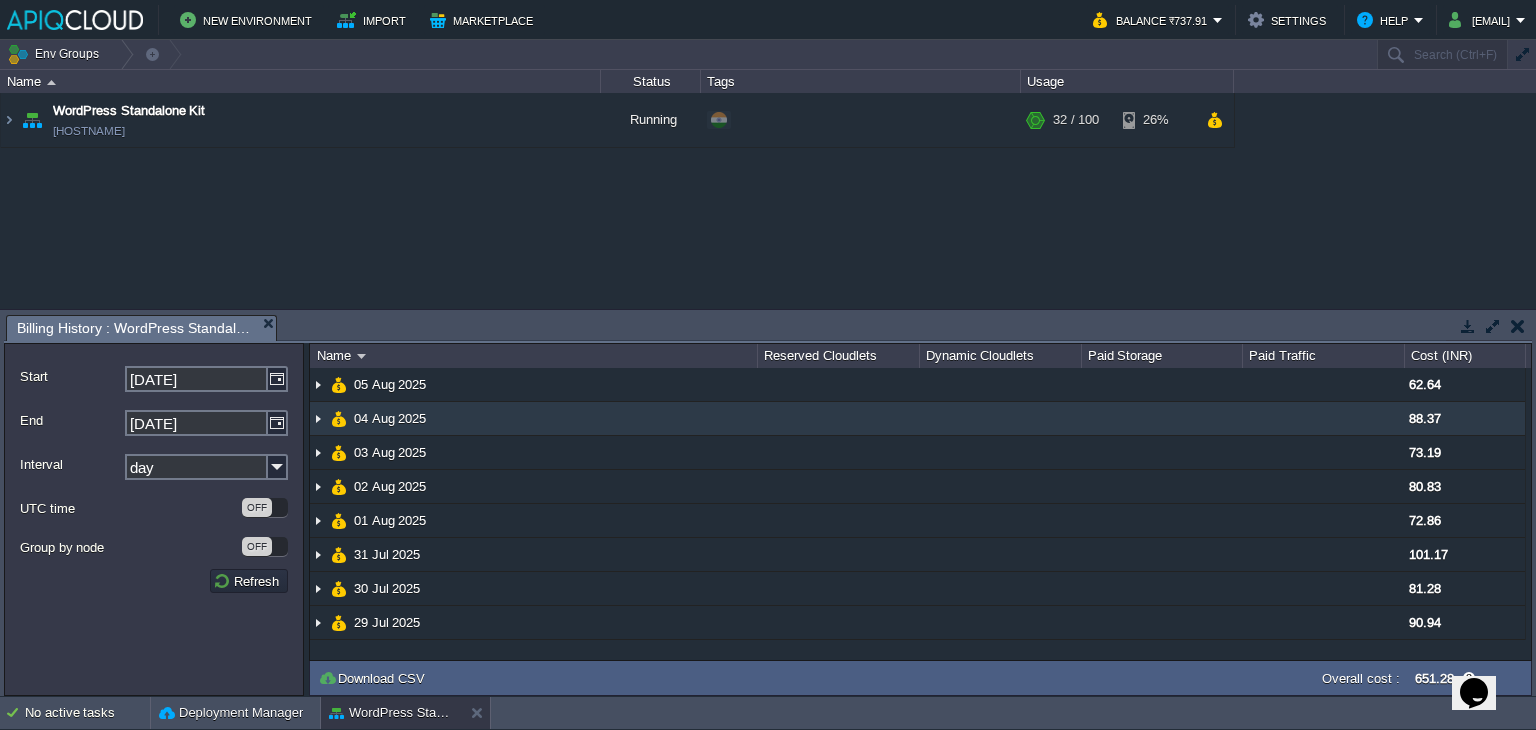 click at bounding box center [318, 418] 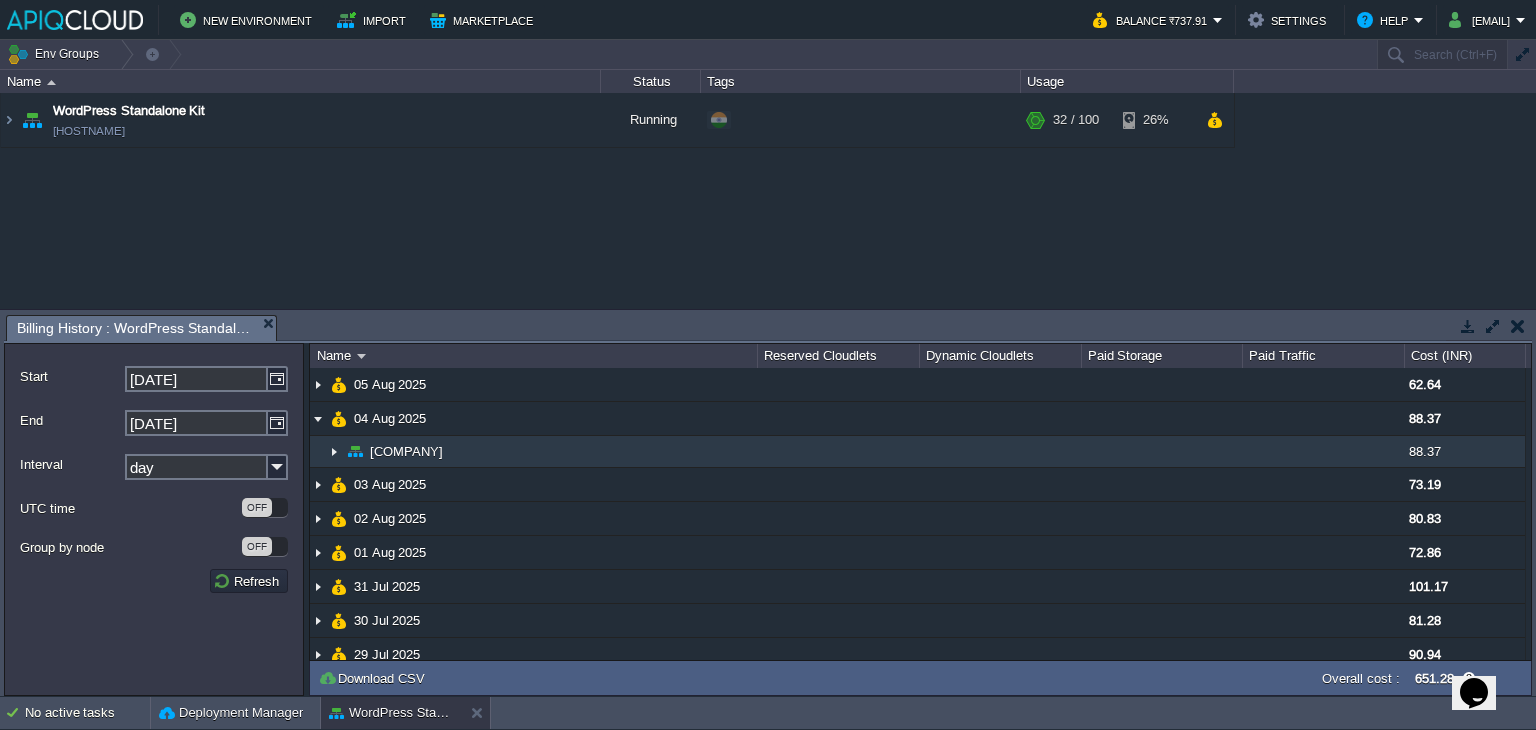 click at bounding box center (334, 451) 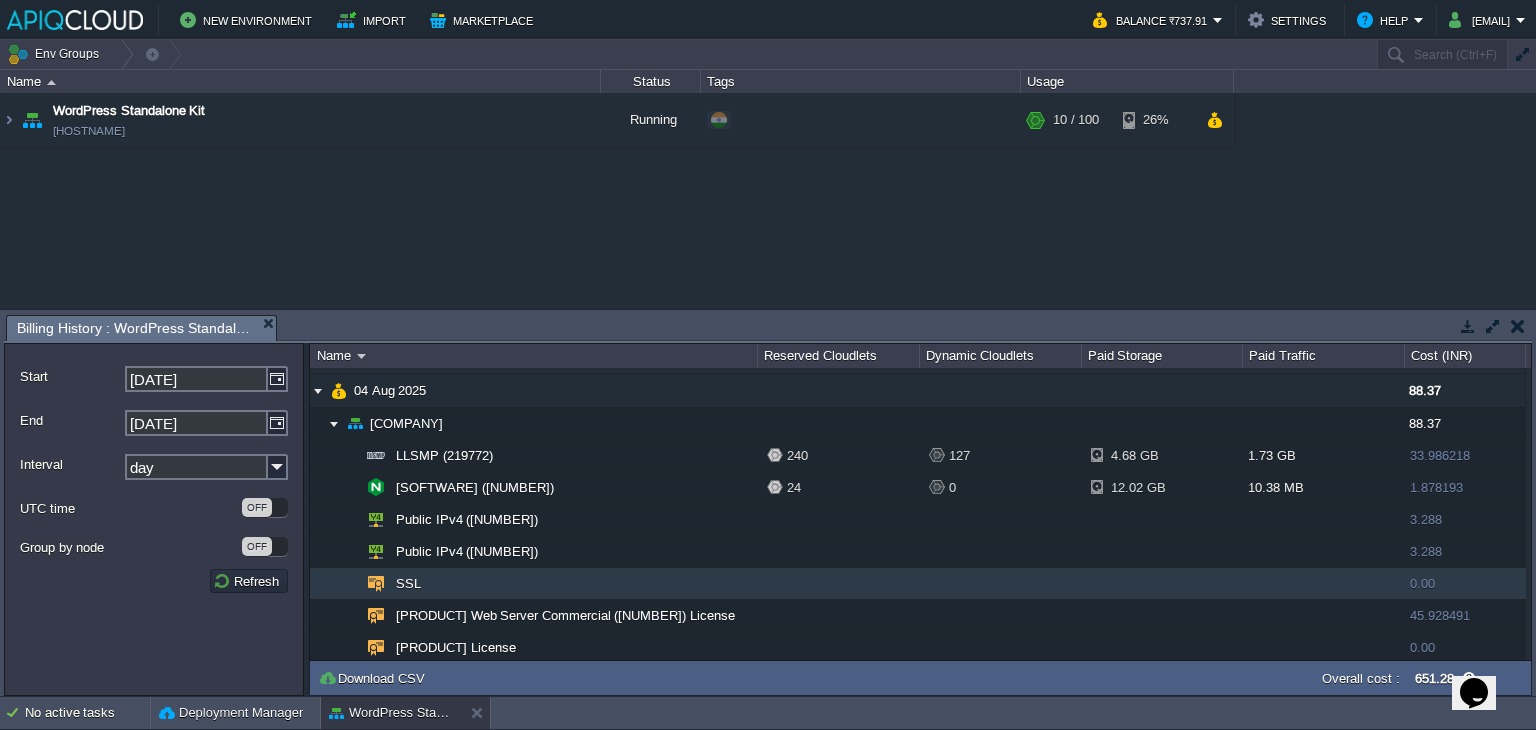 scroll, scrollTop: 0, scrollLeft: 0, axis: both 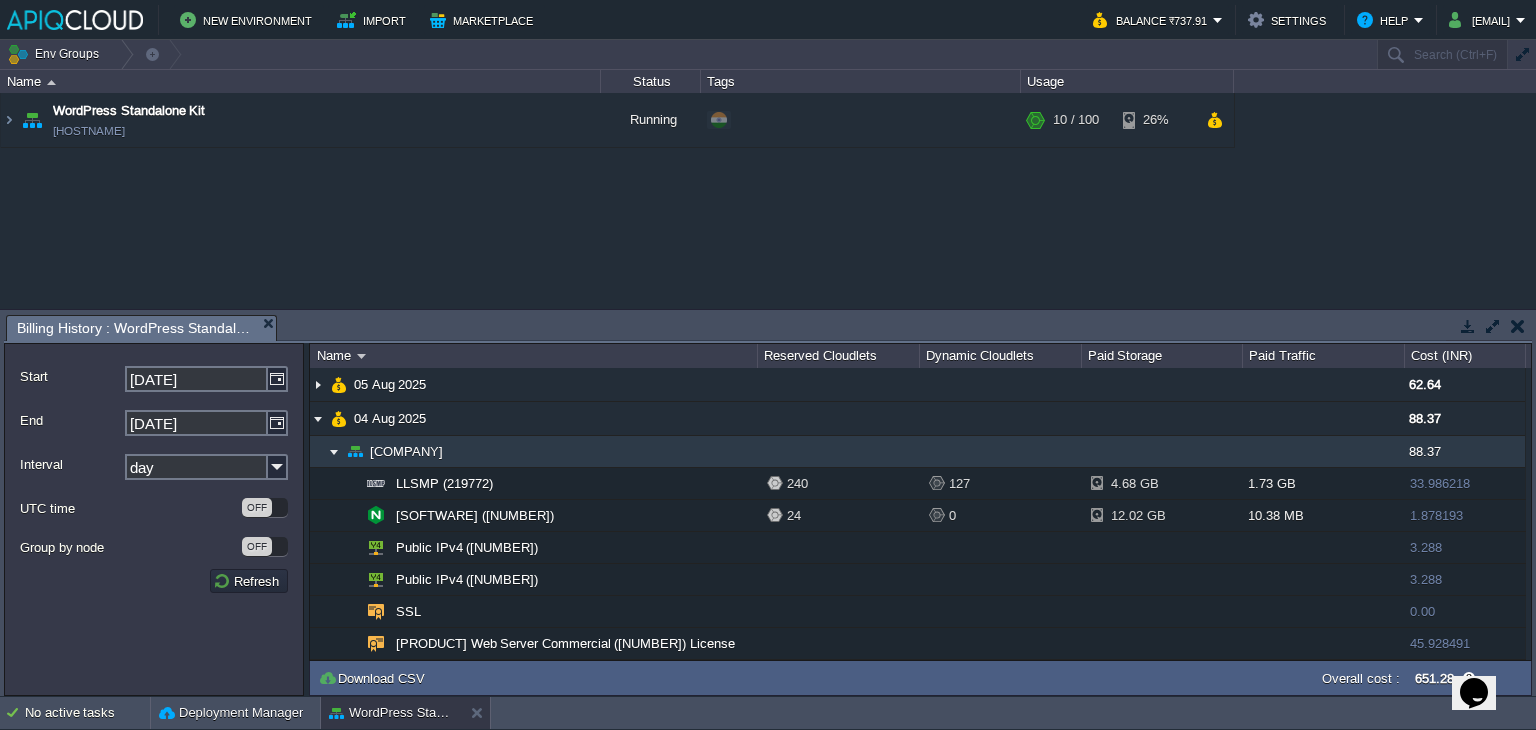 click on "88.37" at bounding box center (1425, 451) 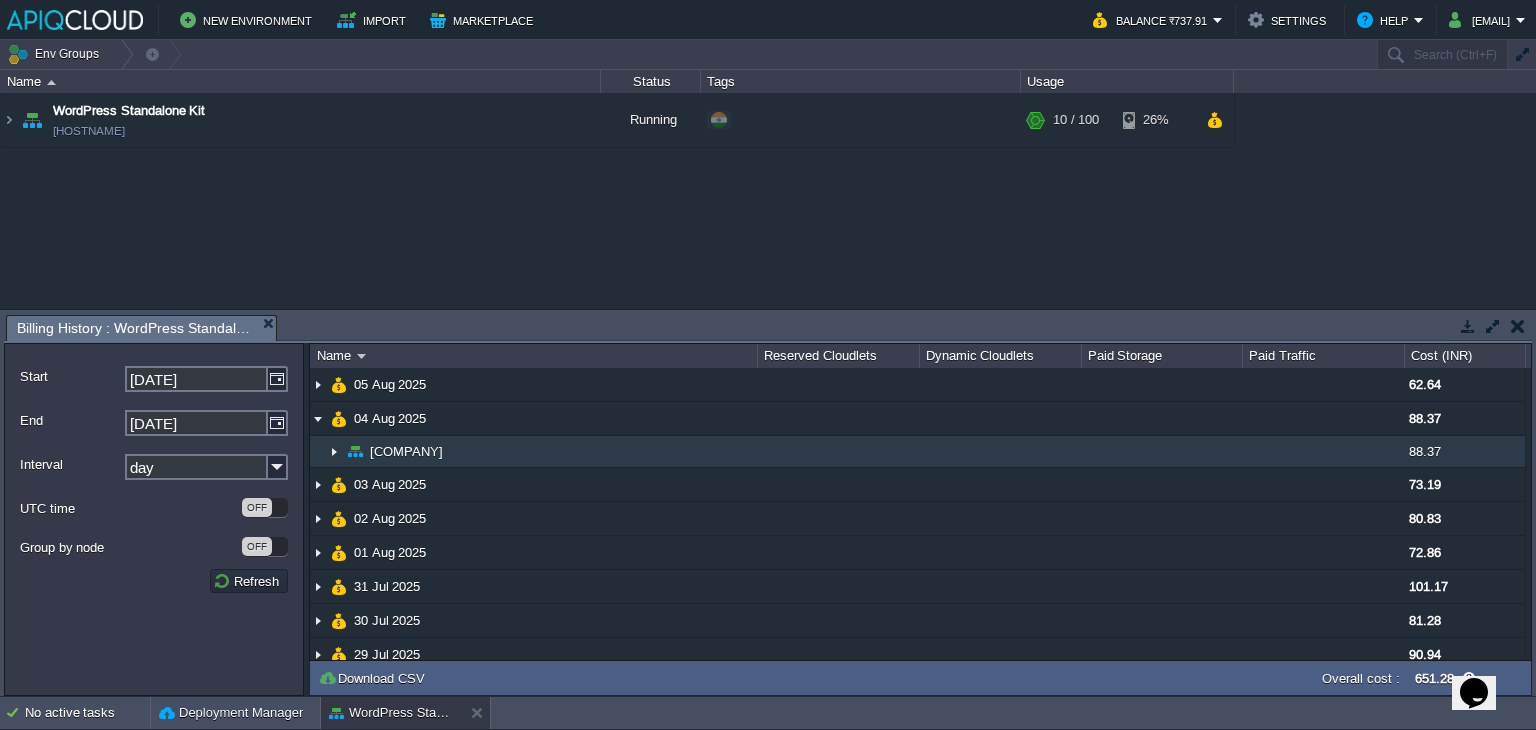 click on "88.37" at bounding box center [1425, 451] 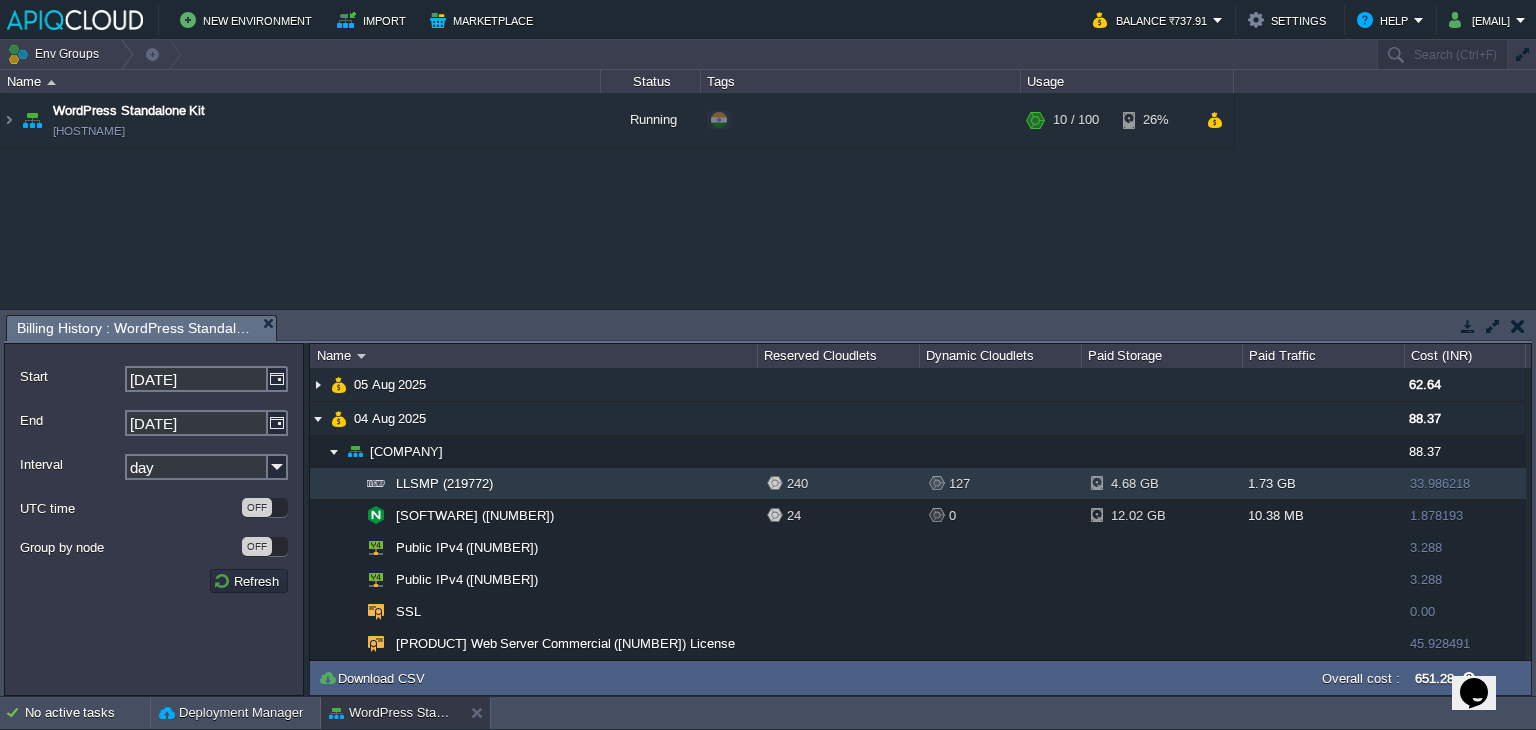 click on "33.986218" at bounding box center [1440, 483] 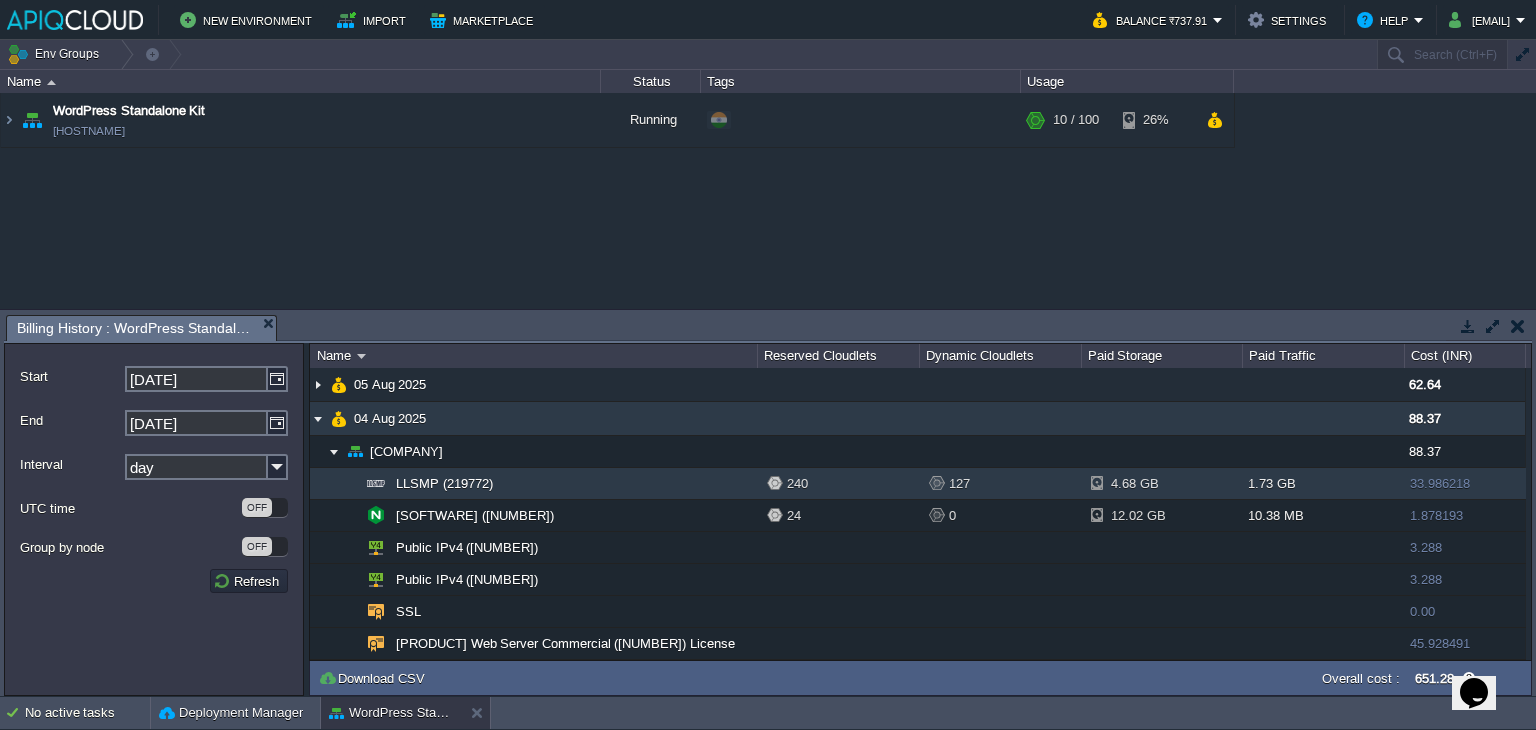 click at bounding box center [318, 418] 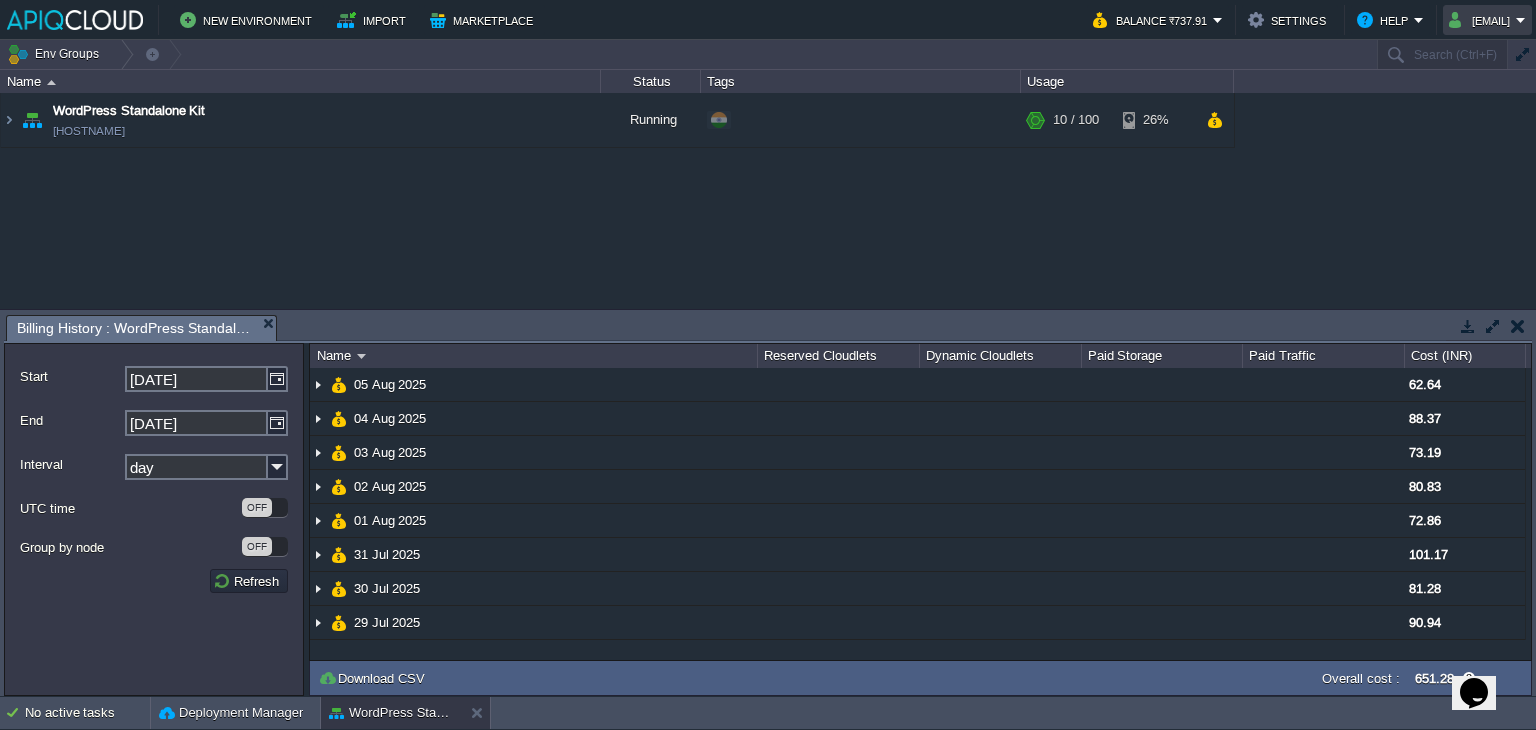click on "[EMAIL]" at bounding box center [1482, 20] 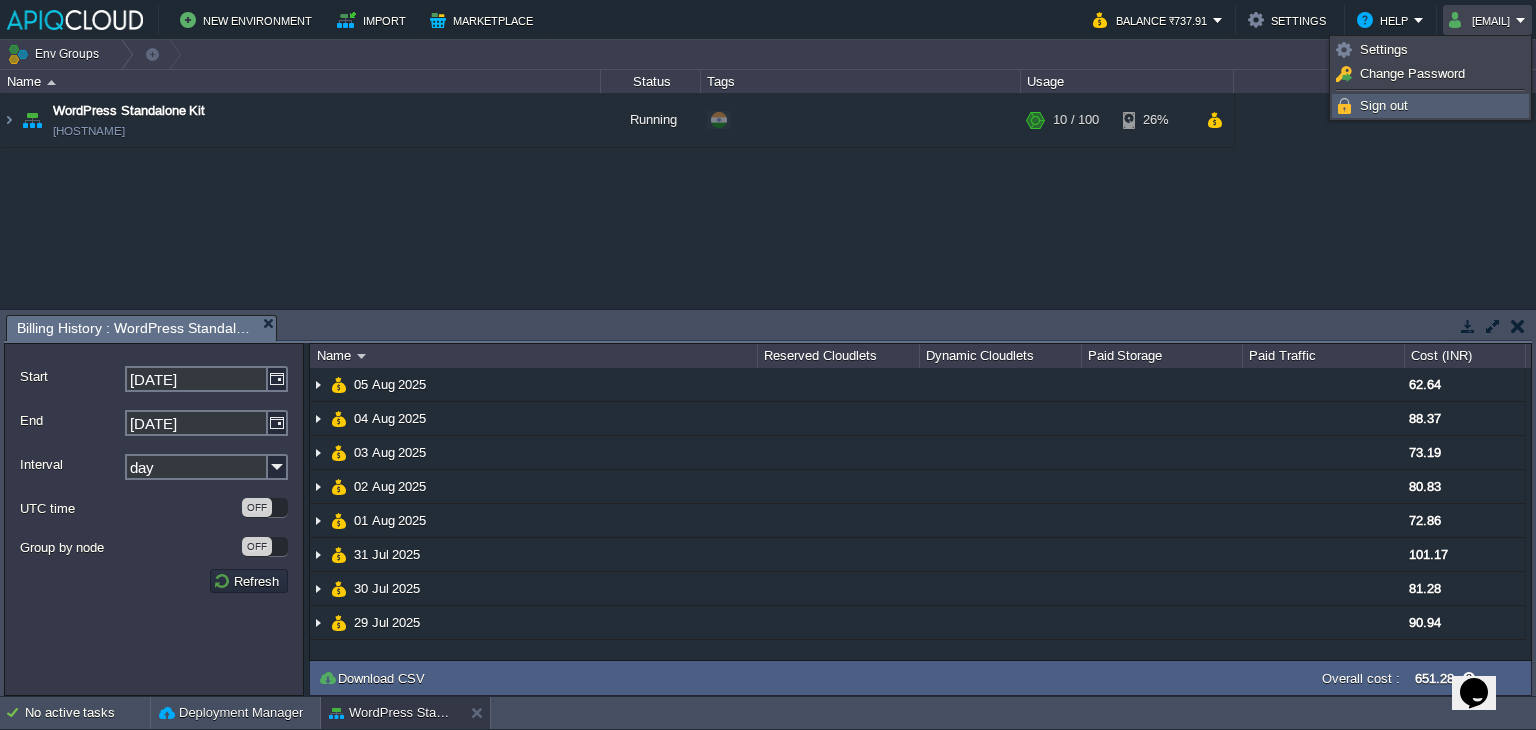 click on "Sign out" at bounding box center (1384, 105) 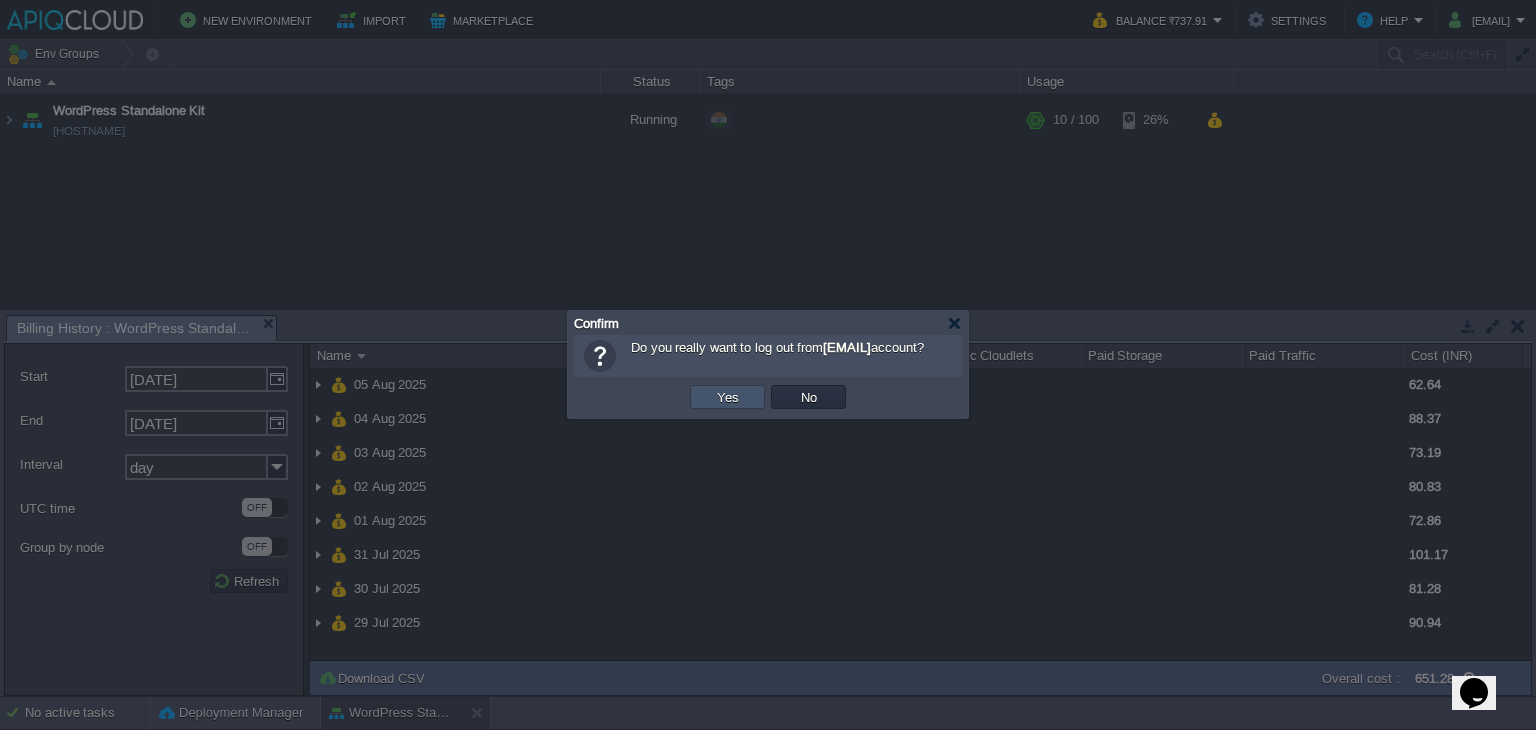 click on "Yes" at bounding box center (728, 397) 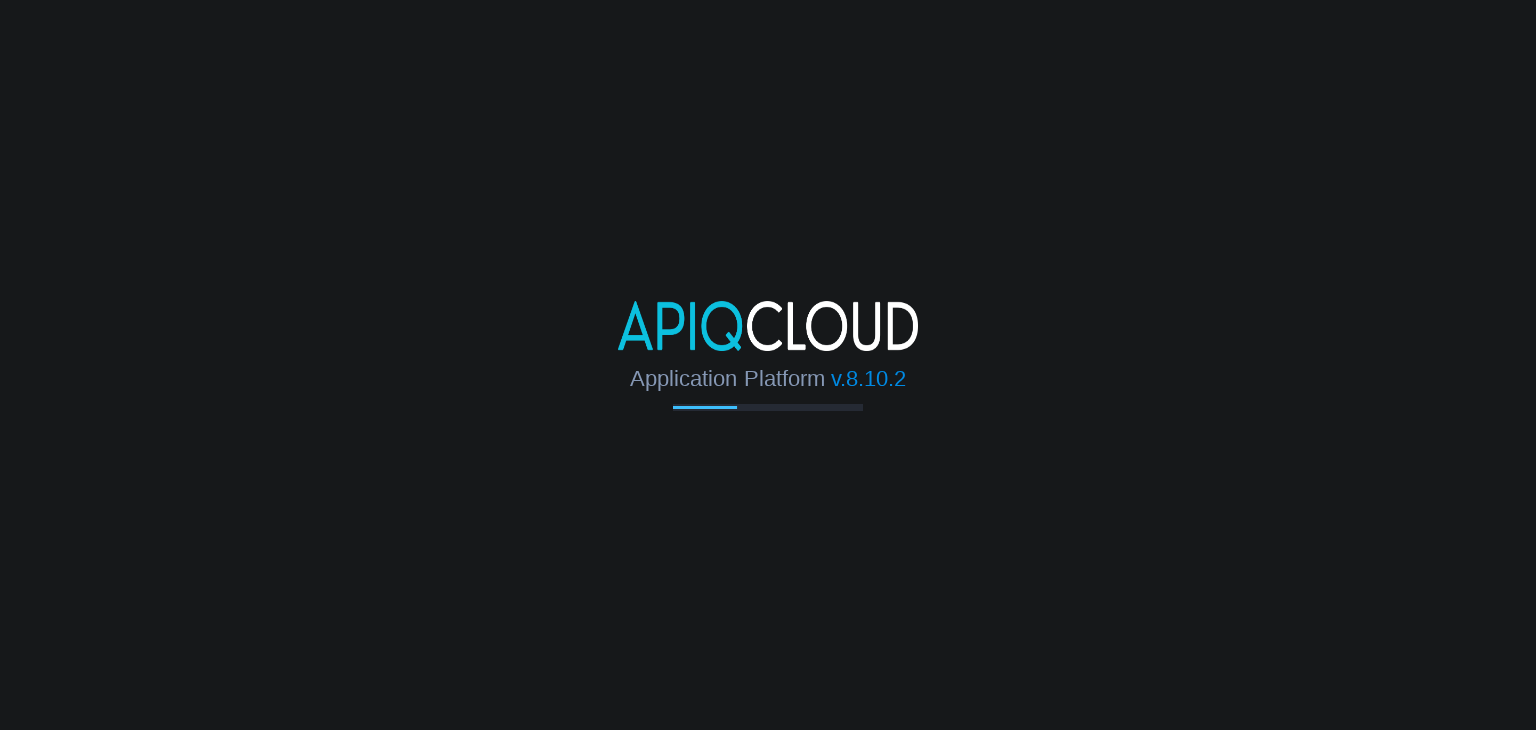 scroll, scrollTop: 0, scrollLeft: 0, axis: both 